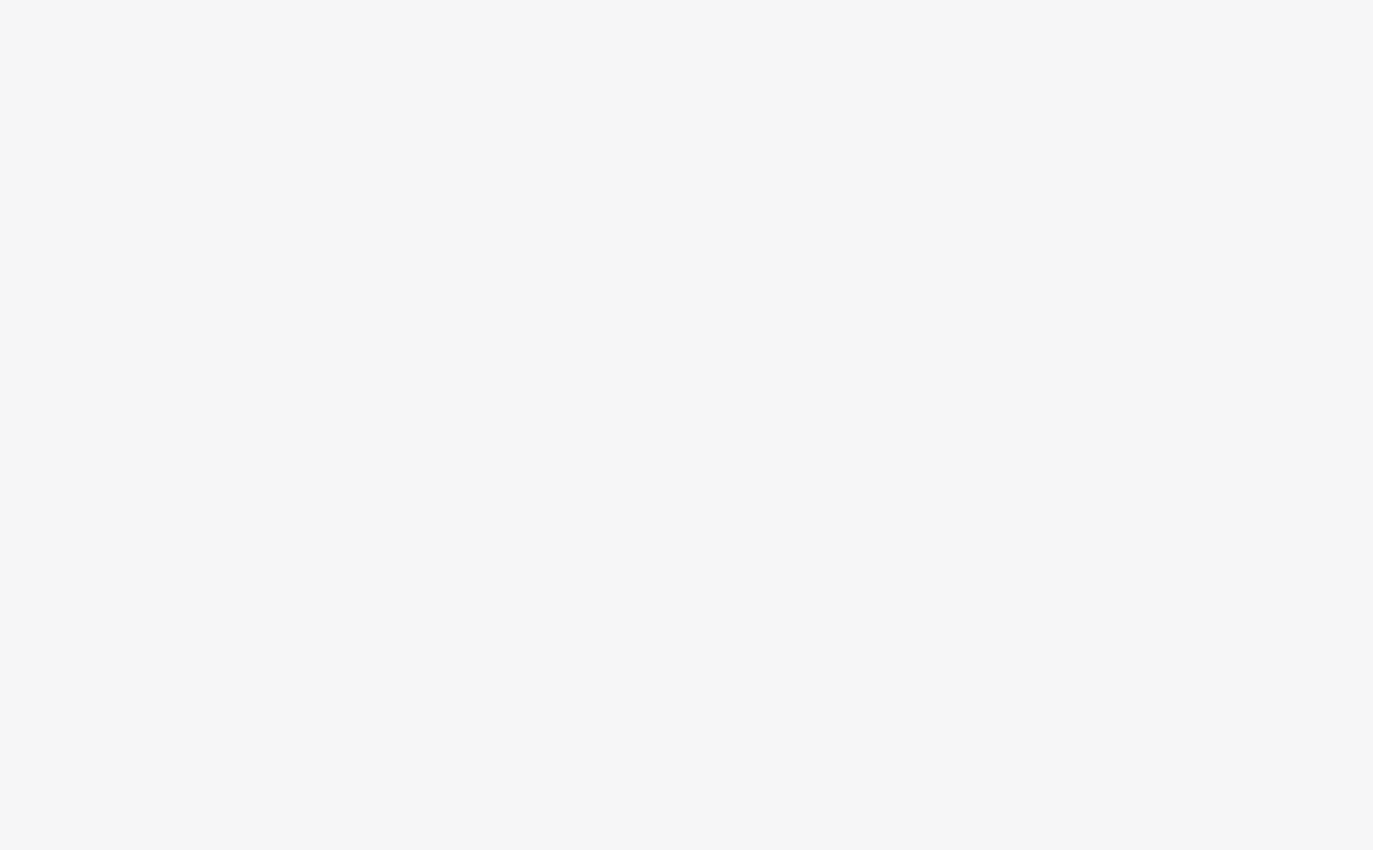 scroll, scrollTop: 0, scrollLeft: 0, axis: both 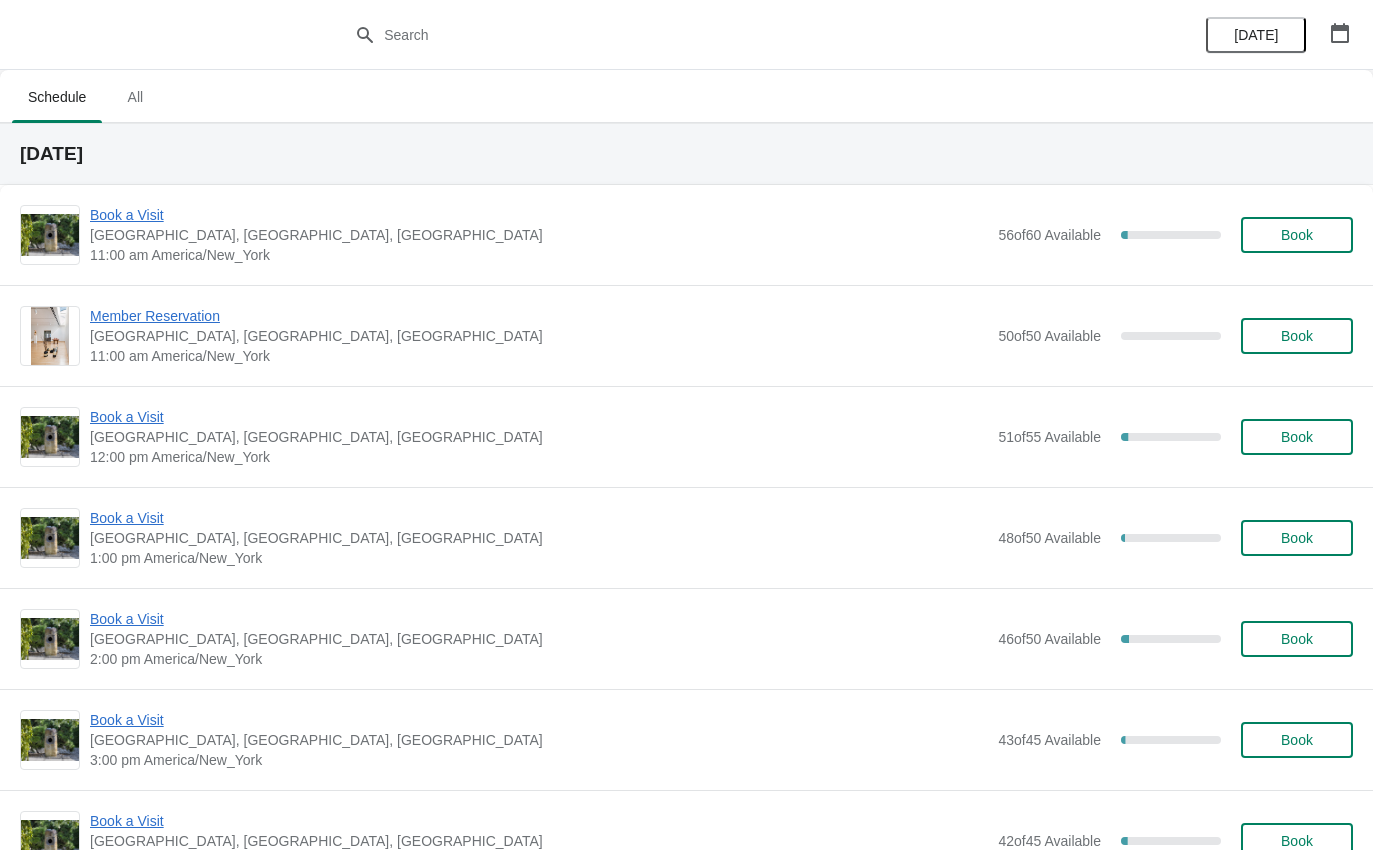 click on "Book a Visit" at bounding box center (539, 215) 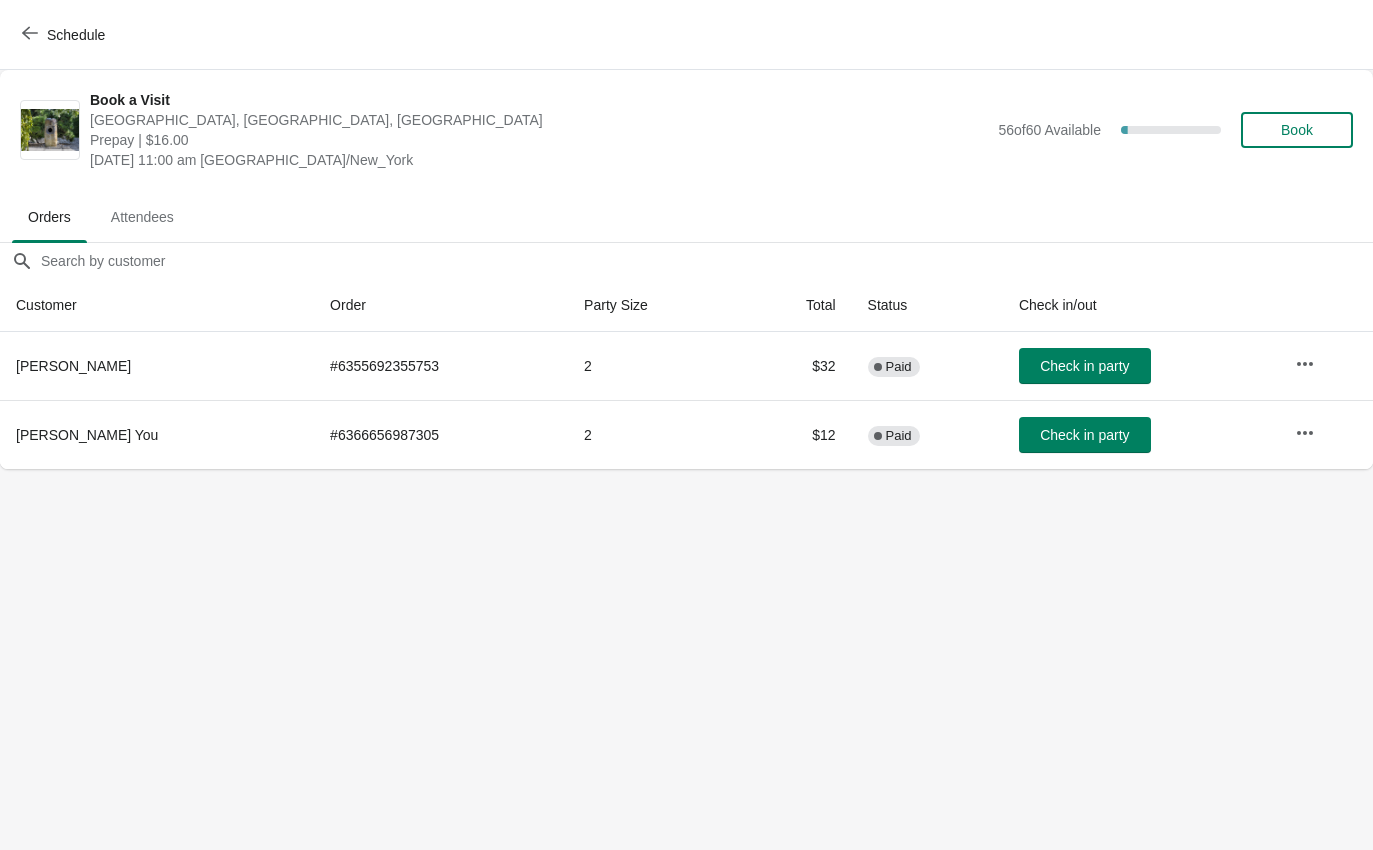 click 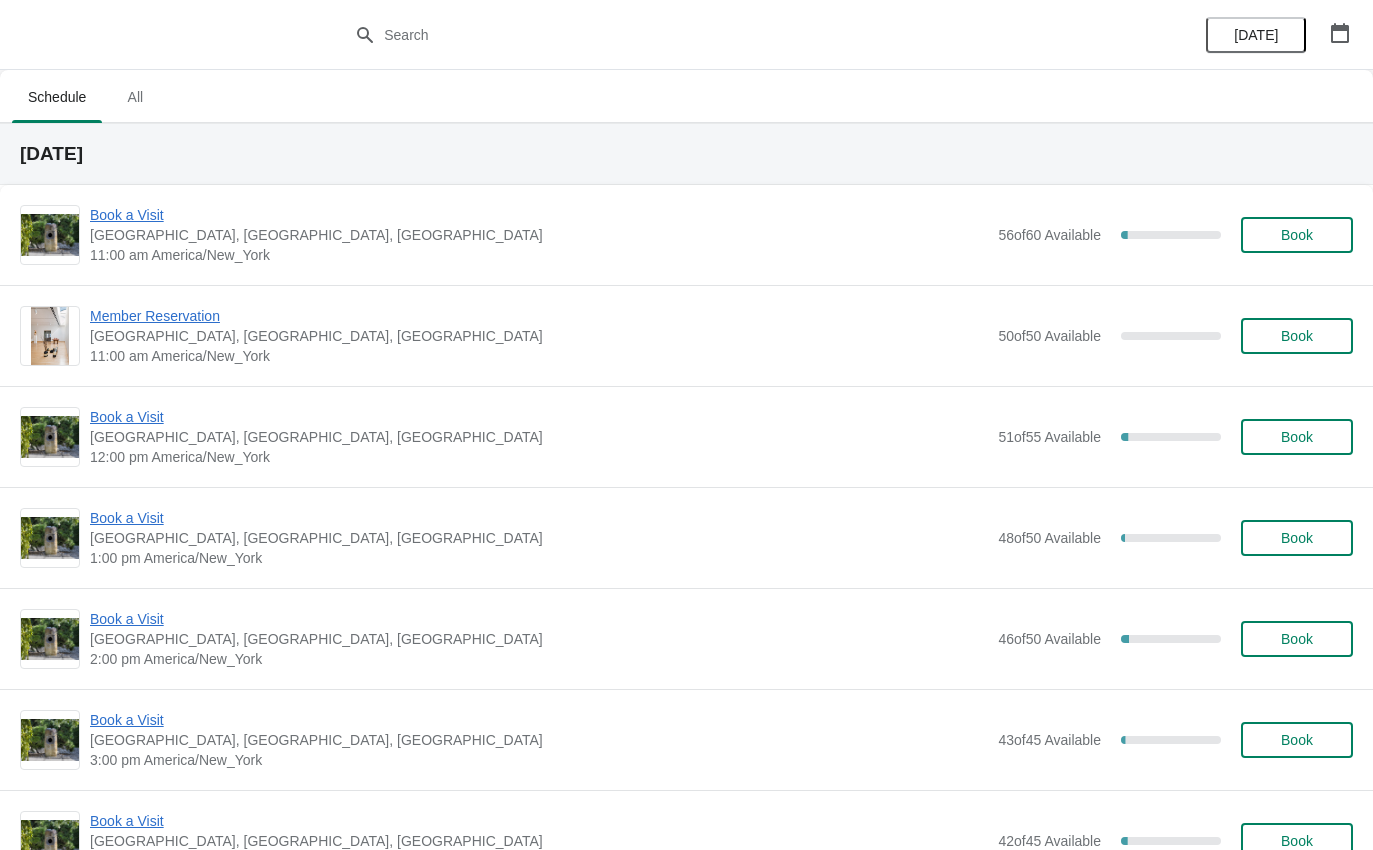click on "Book a Visit" at bounding box center (539, 215) 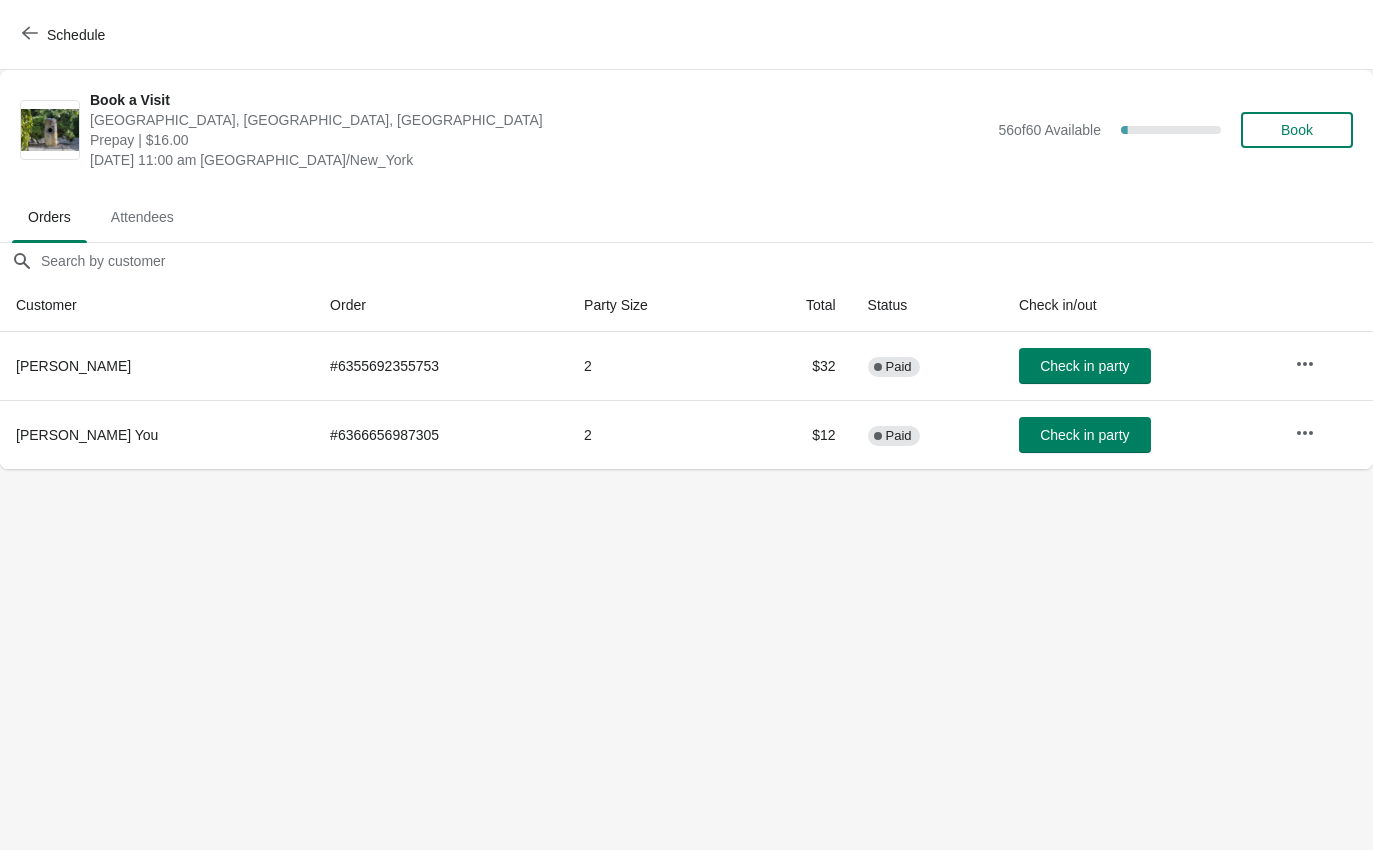 click on "Attendees" at bounding box center (142, 217) 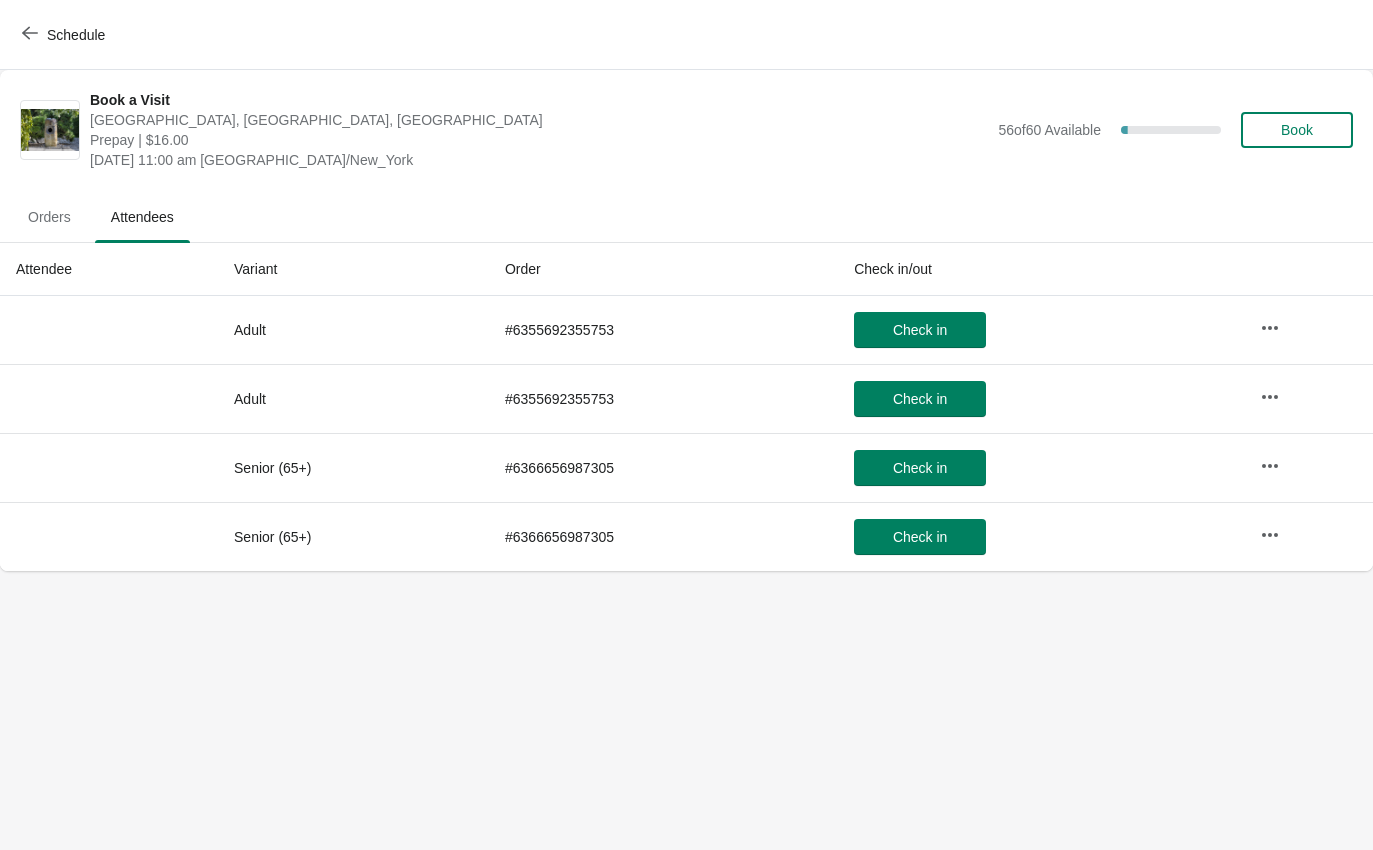 click on "Orders" at bounding box center [49, 217] 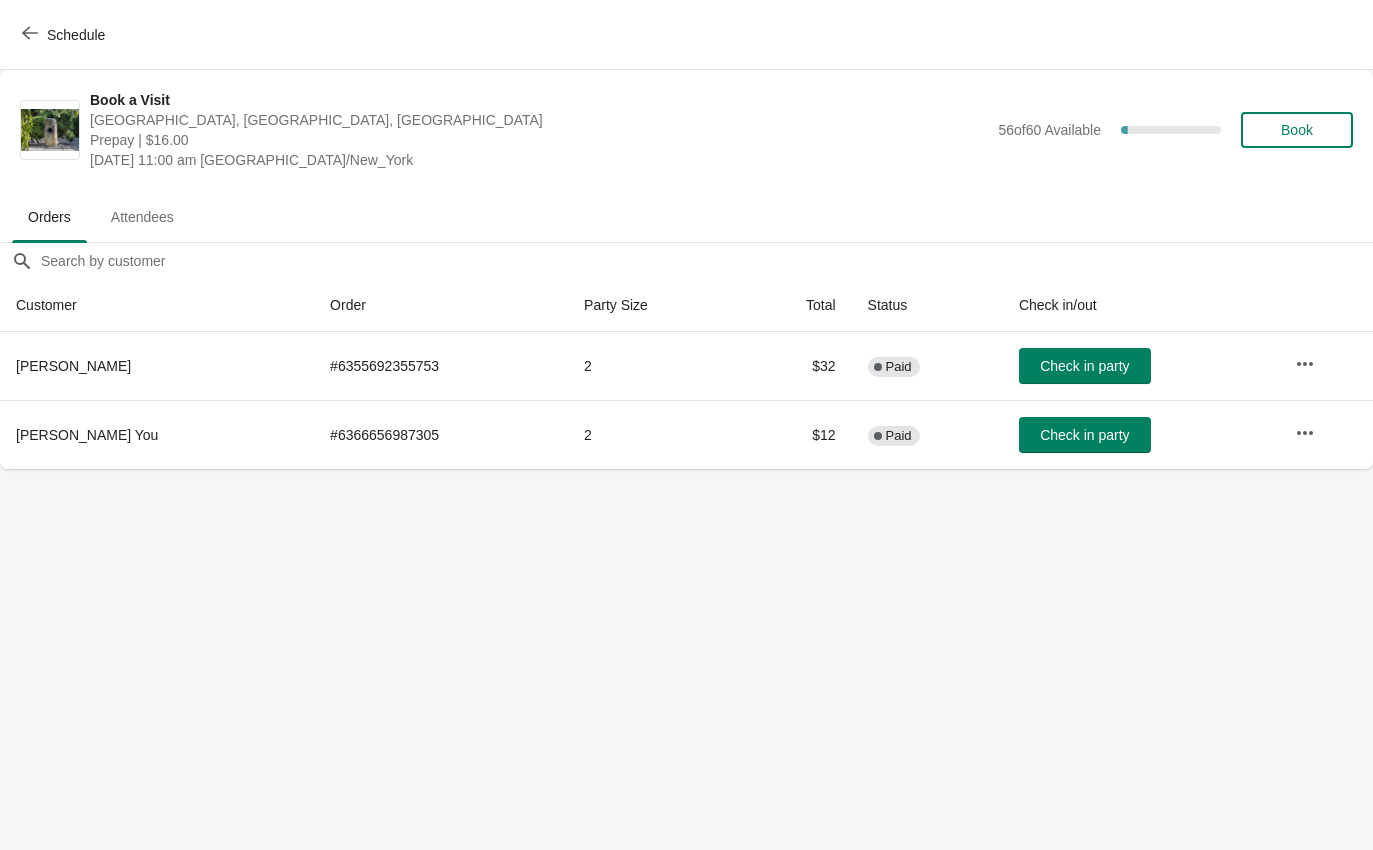 click on "Schedule" at bounding box center (65, 34) 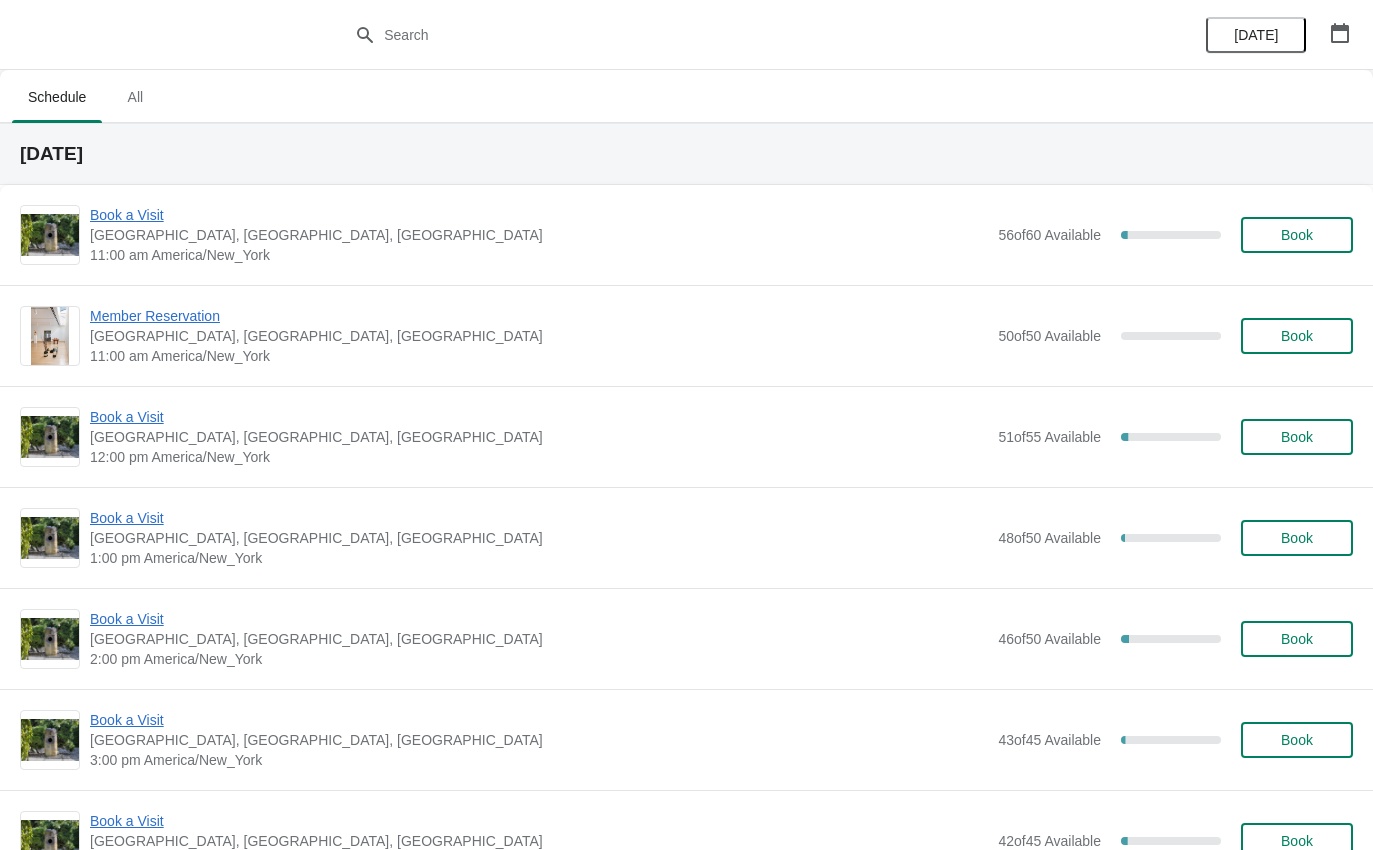 click on "Book a Visit" at bounding box center (539, 215) 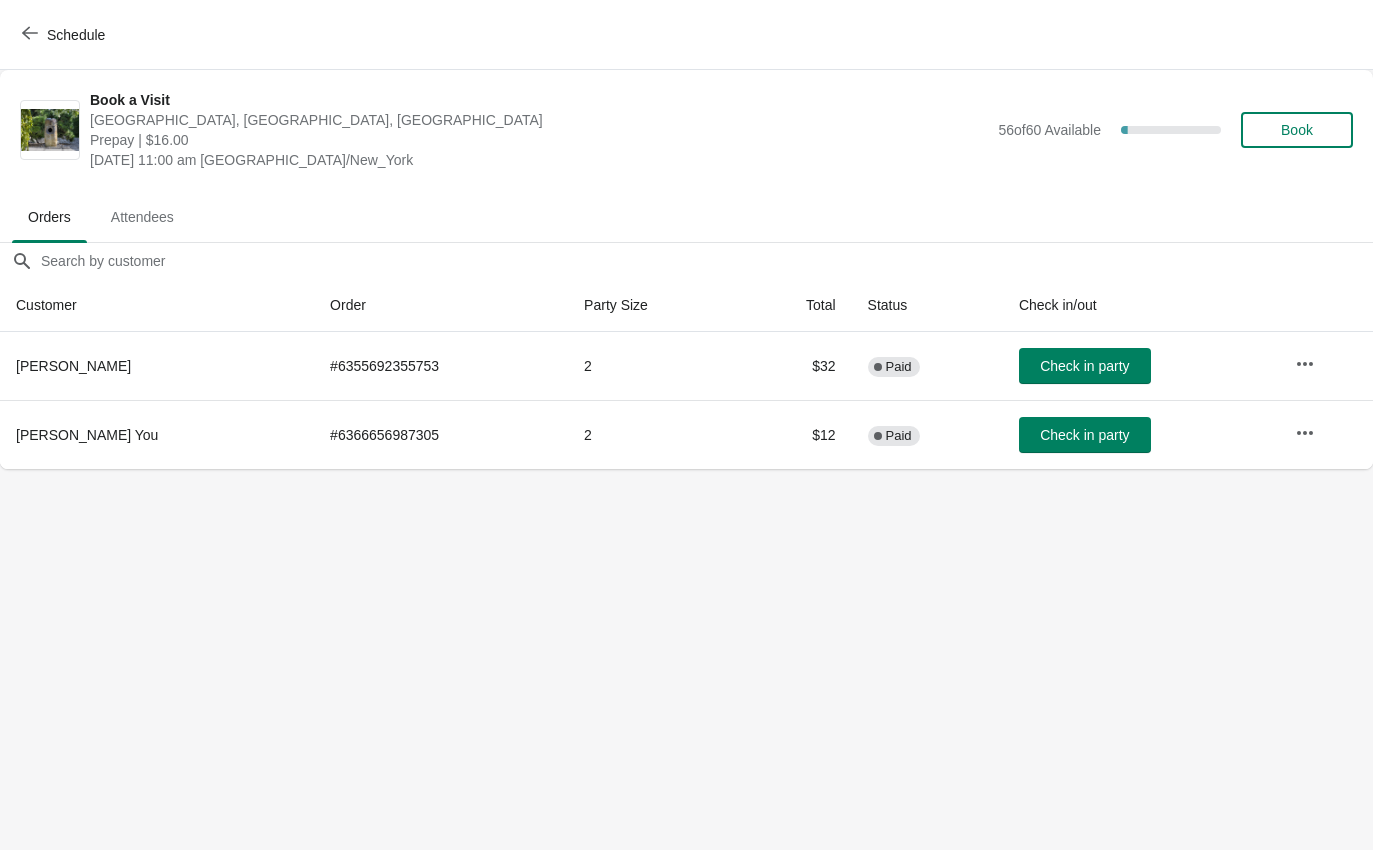 click on "Schedule" at bounding box center (65, 35) 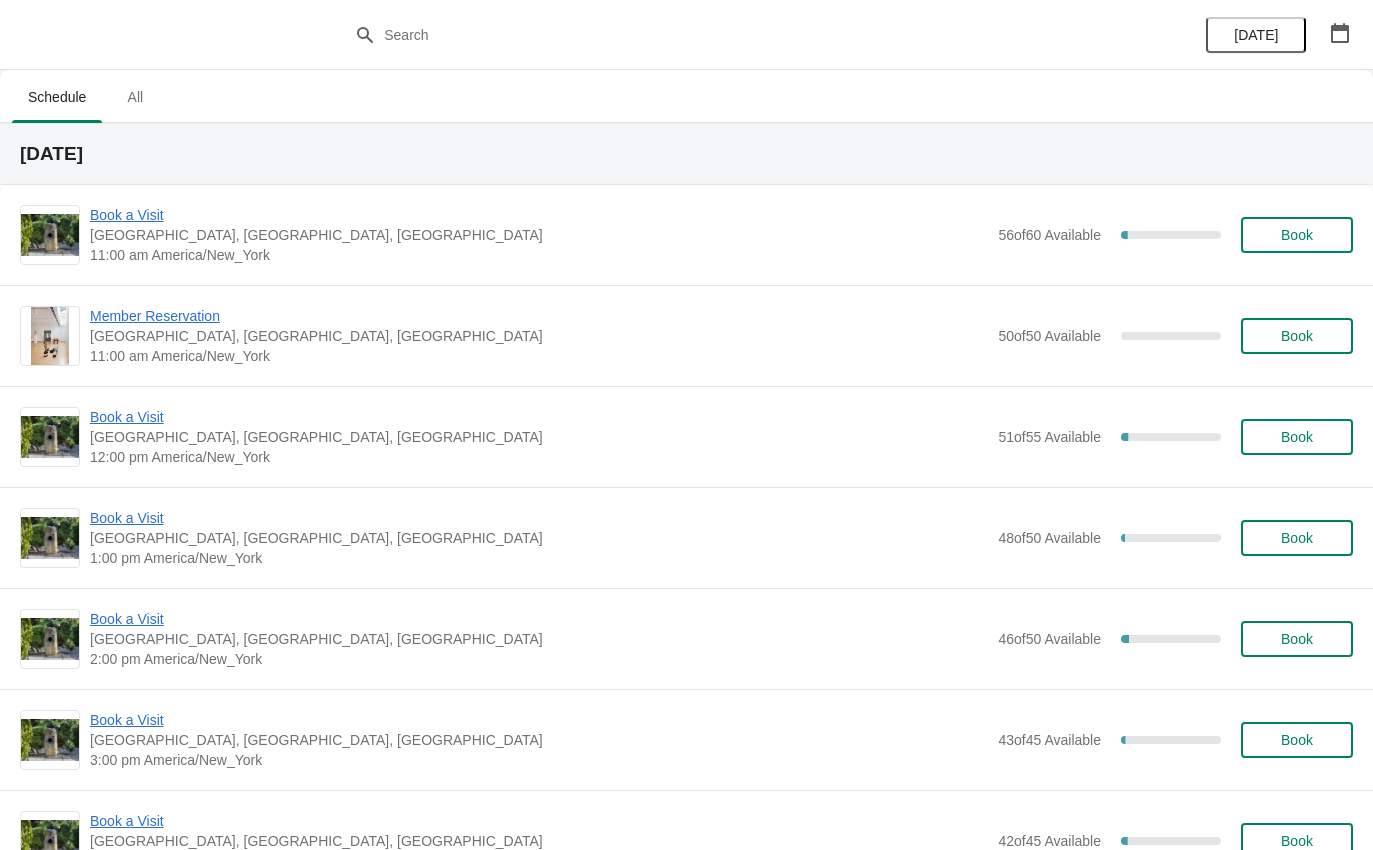 click on "Book a Visit" at bounding box center (539, 215) 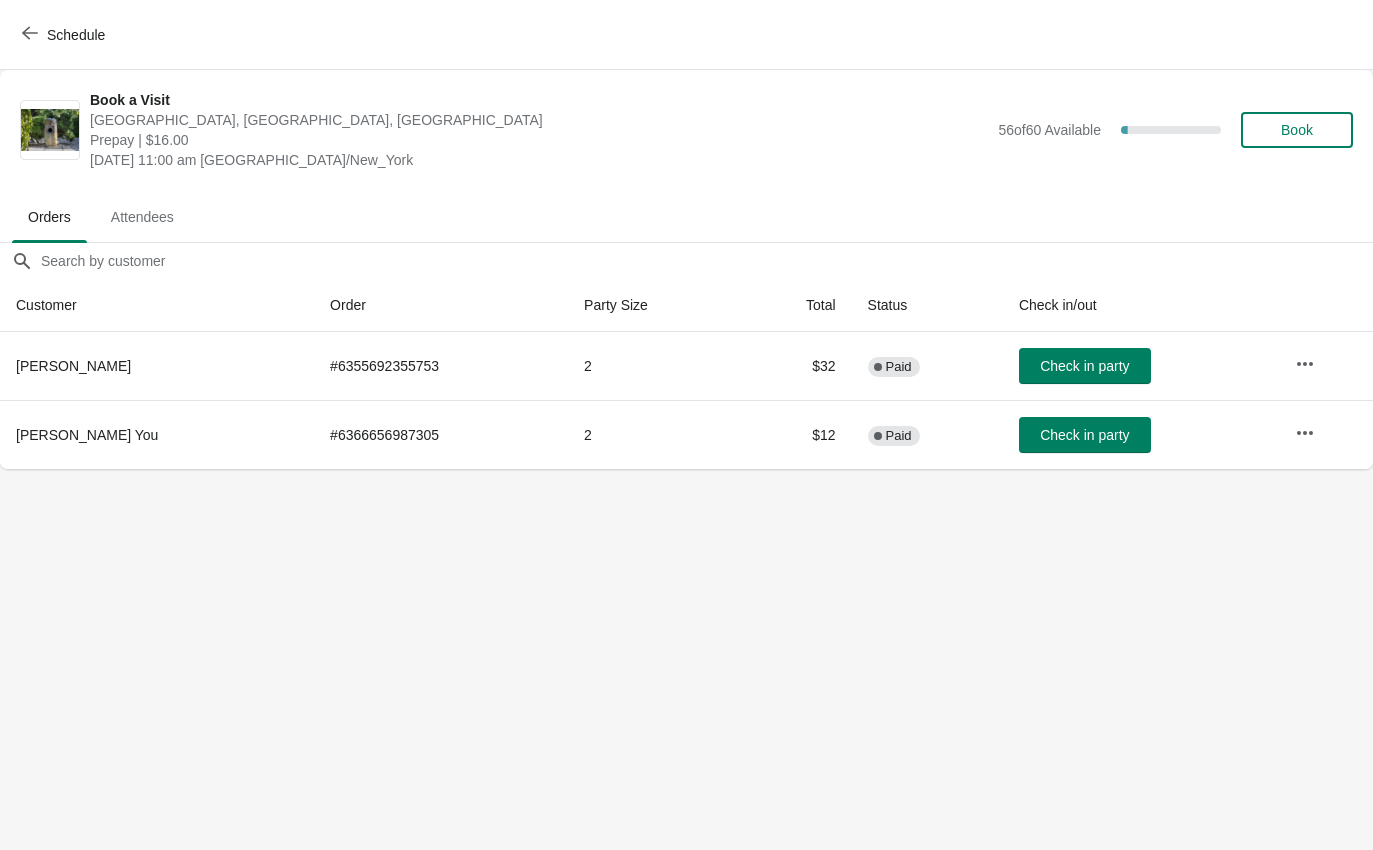 click on "Schedule" at bounding box center [76, 35] 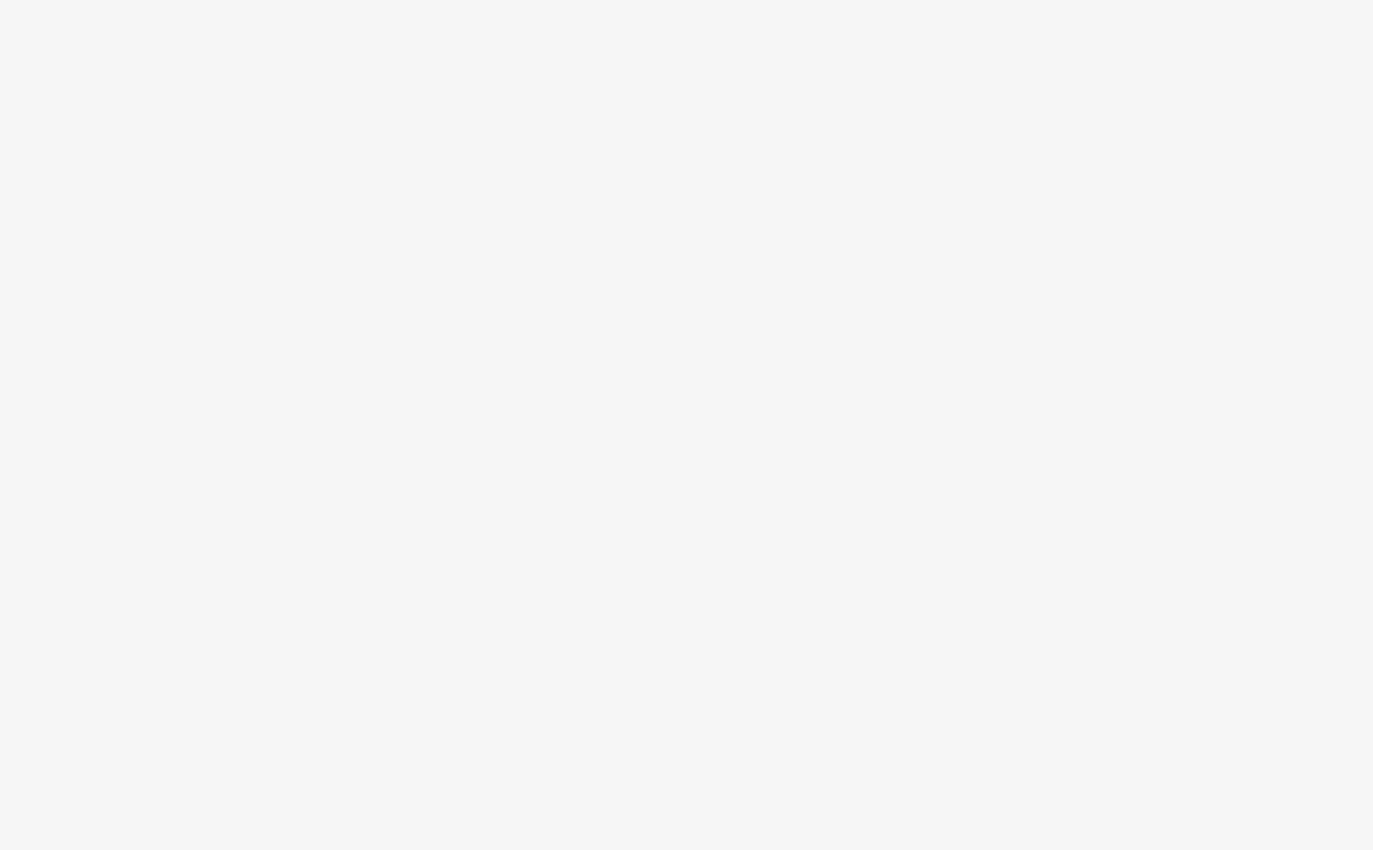 scroll, scrollTop: 0, scrollLeft: 0, axis: both 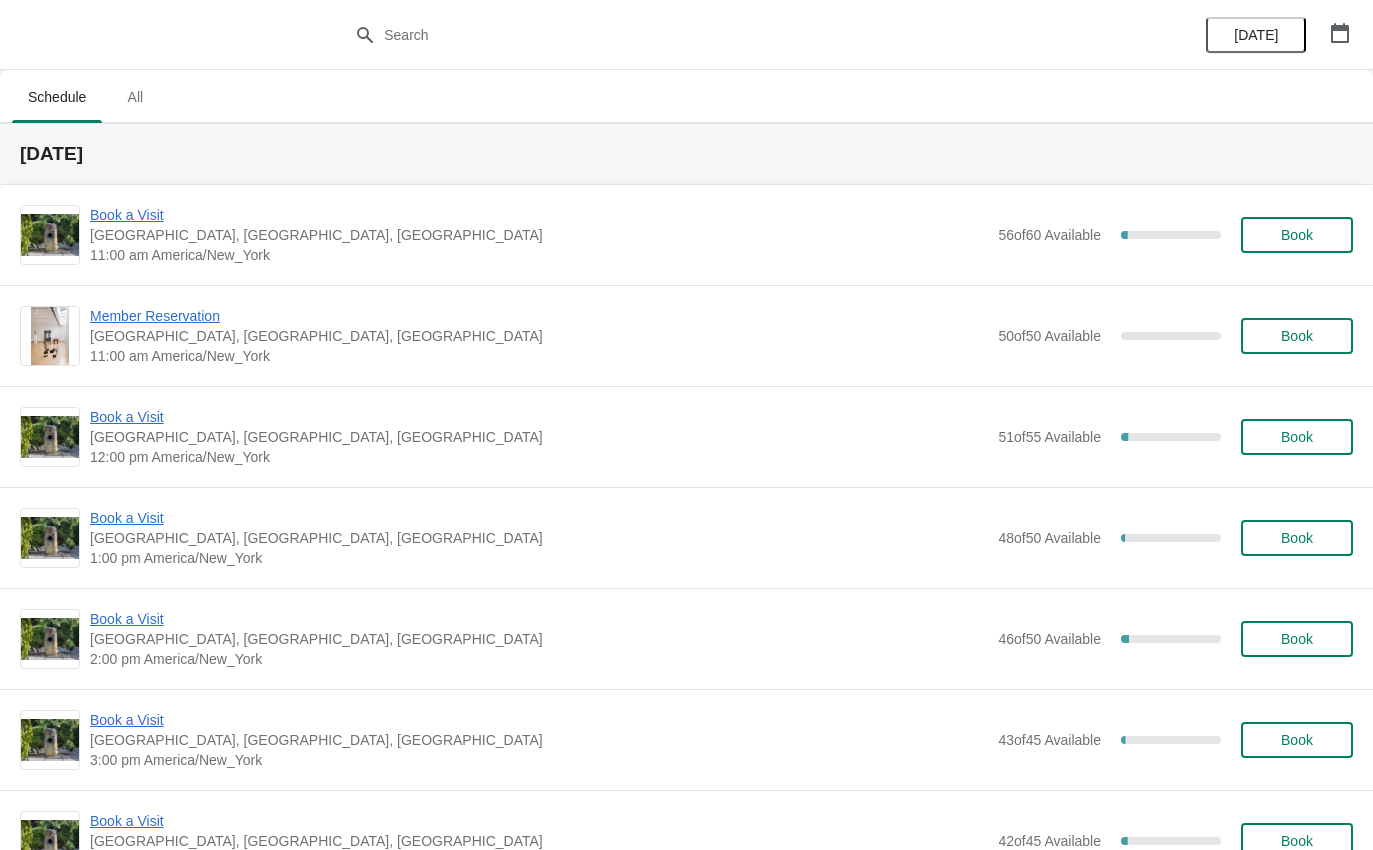 click on "Book a Visit" at bounding box center (539, 417) 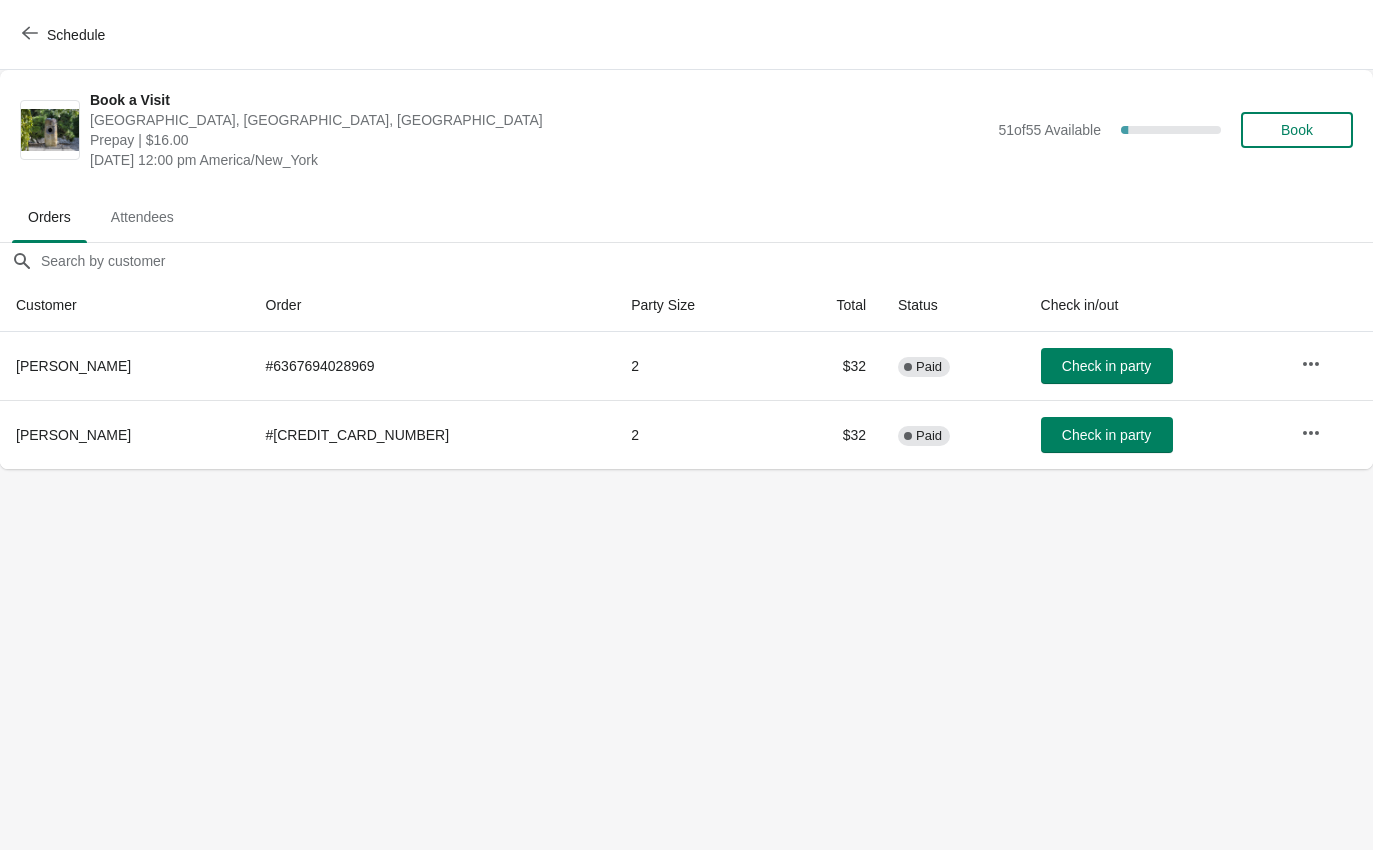 click 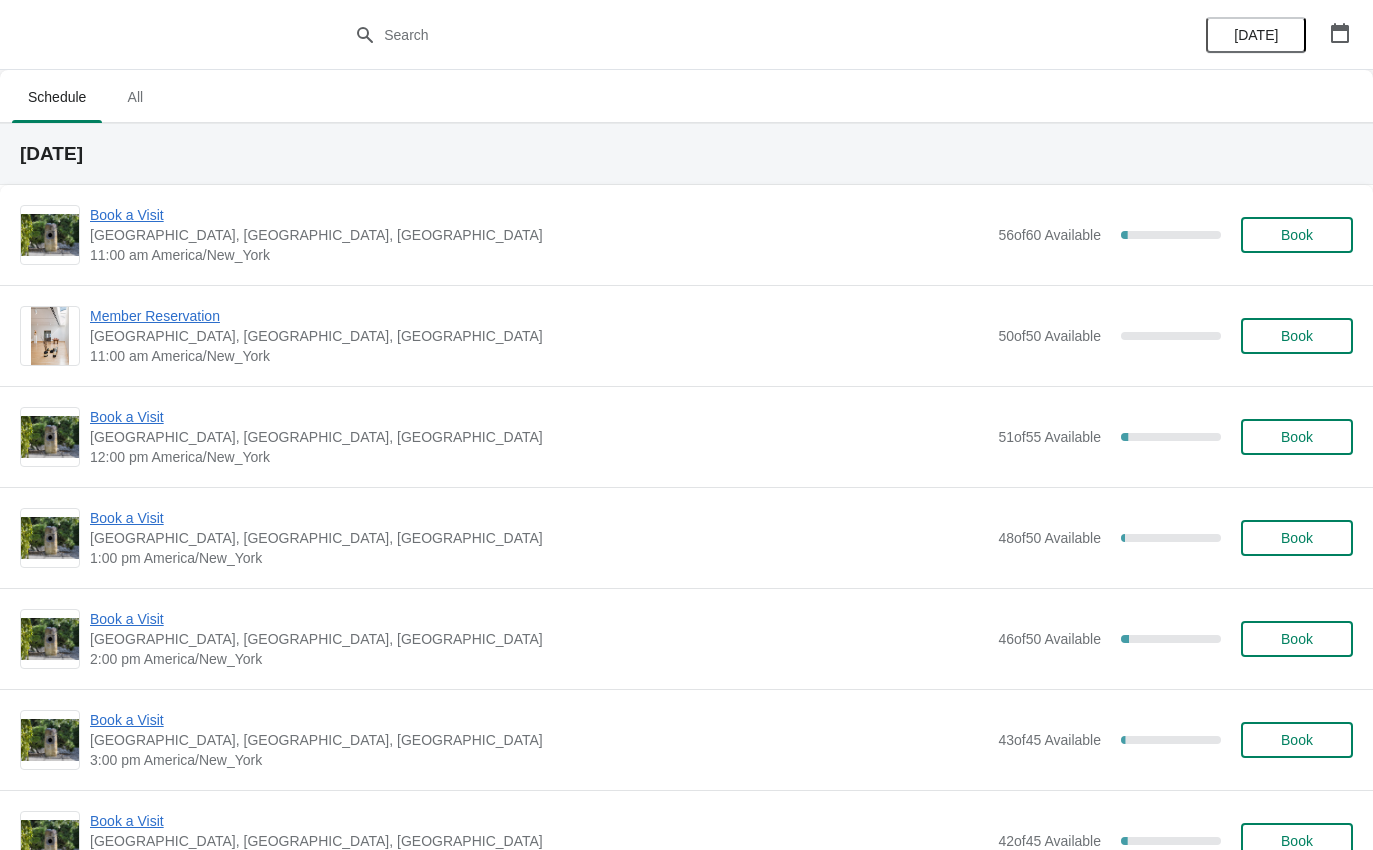 click on "Book a Visit" at bounding box center [539, 518] 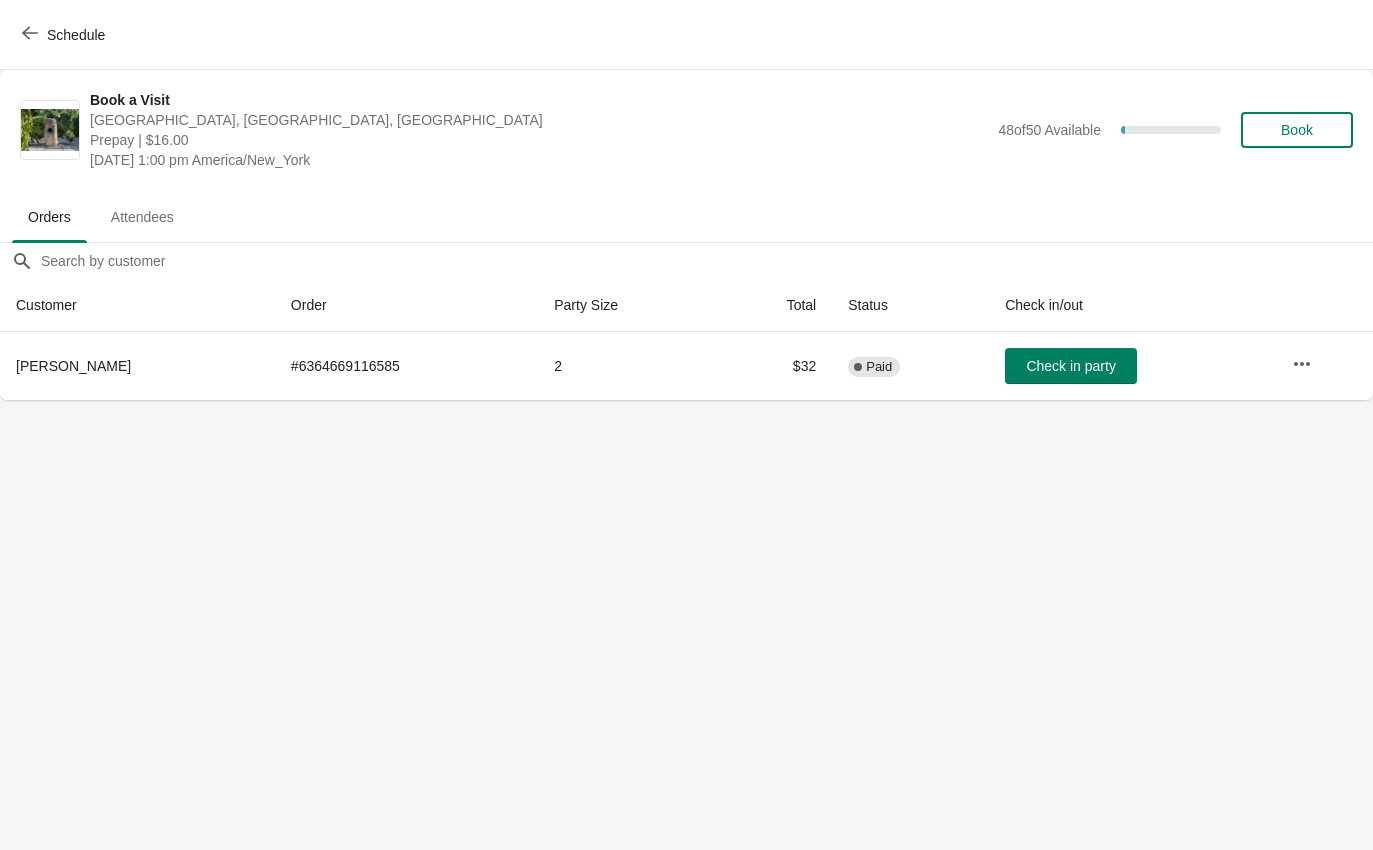 click 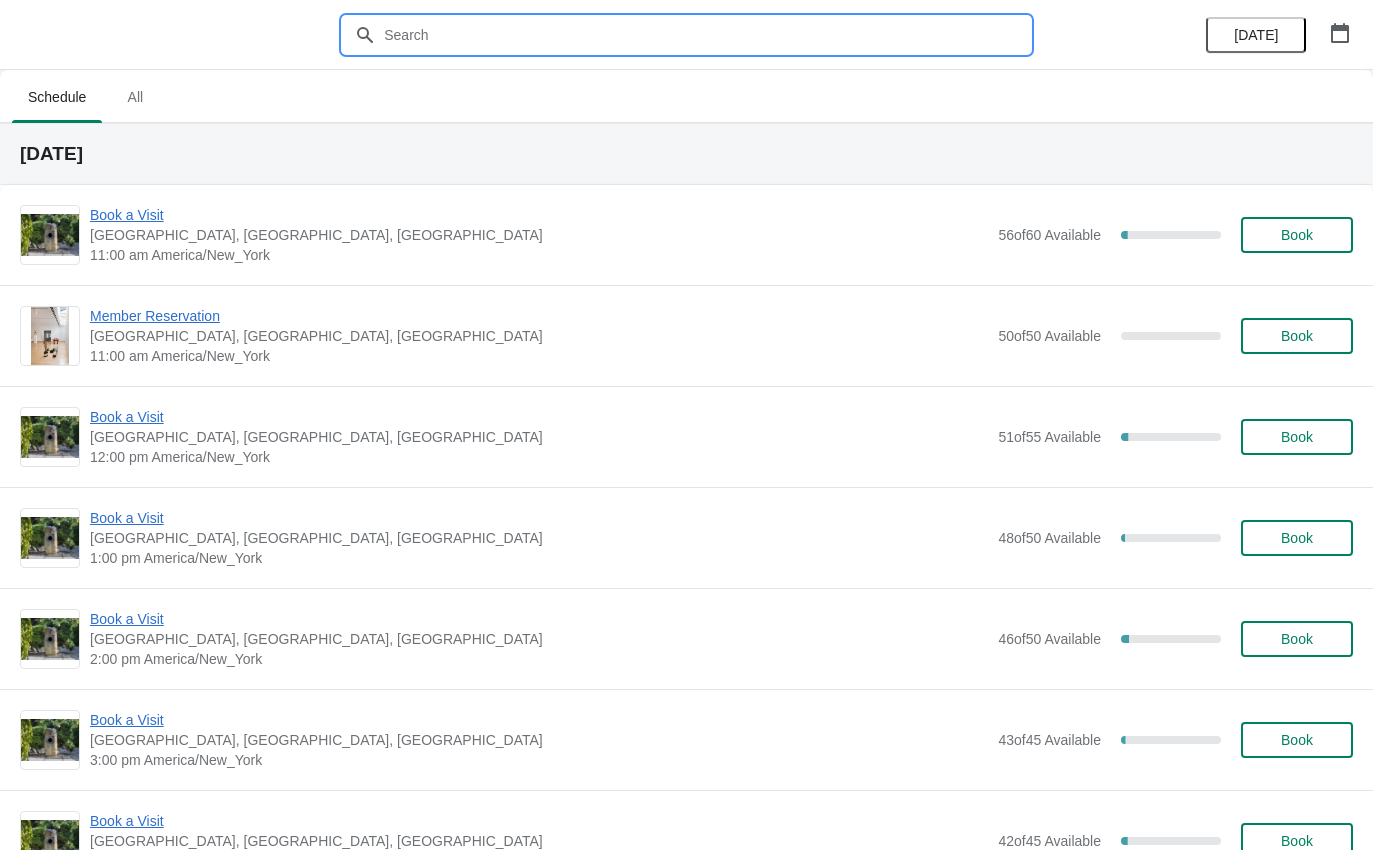 click at bounding box center (706, 35) 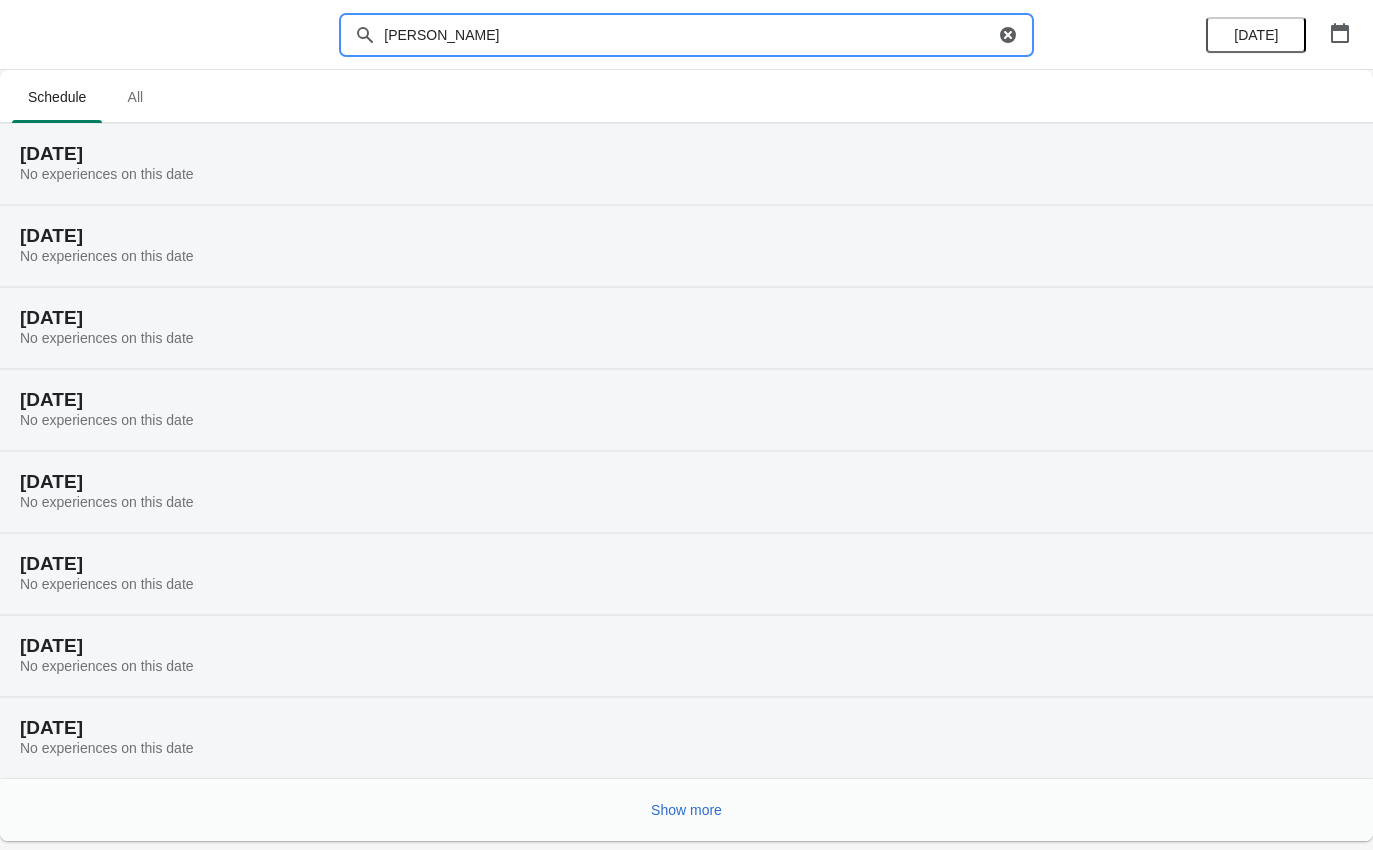 type on "Raul" 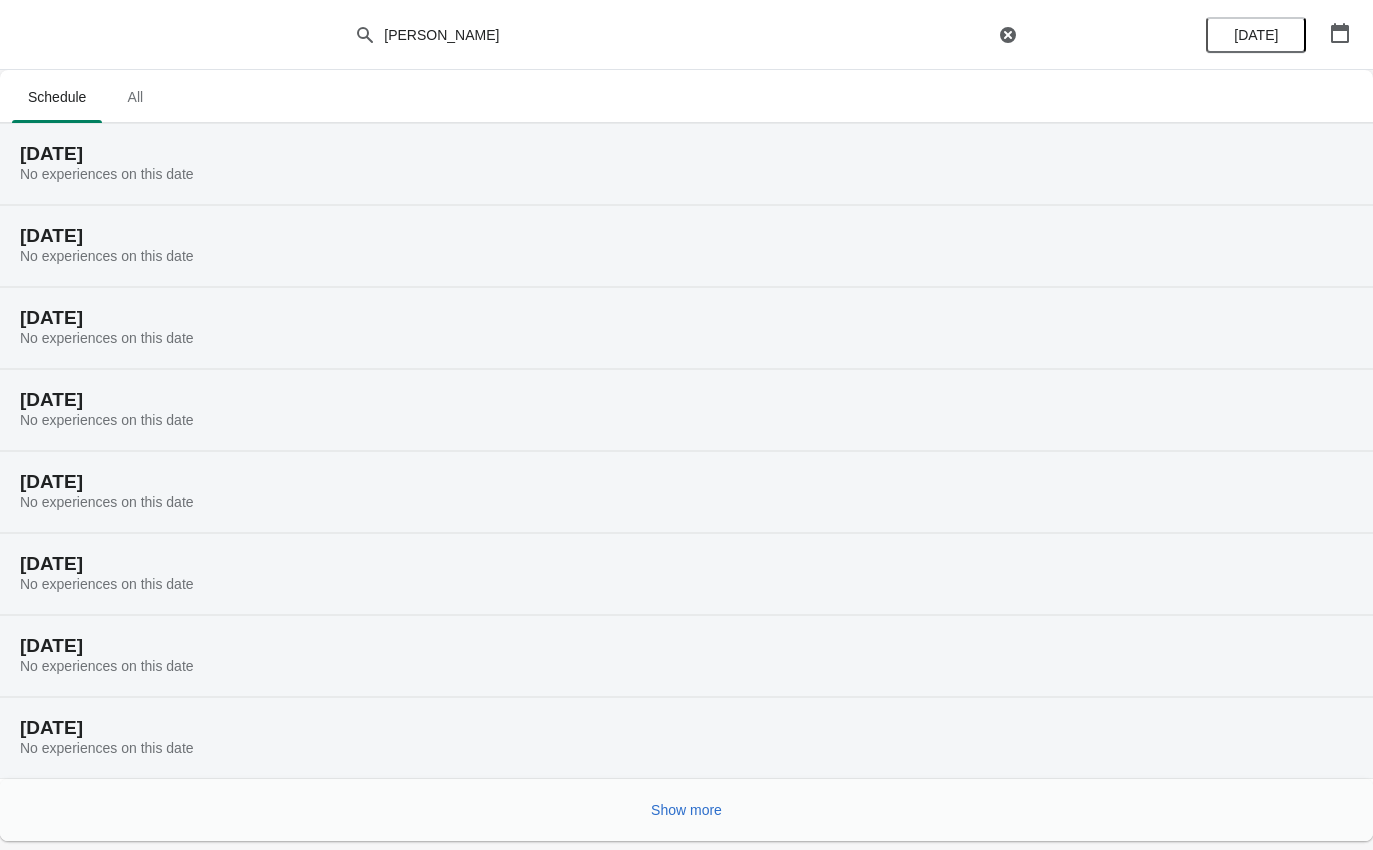 click on "Show more" at bounding box center (686, 810) 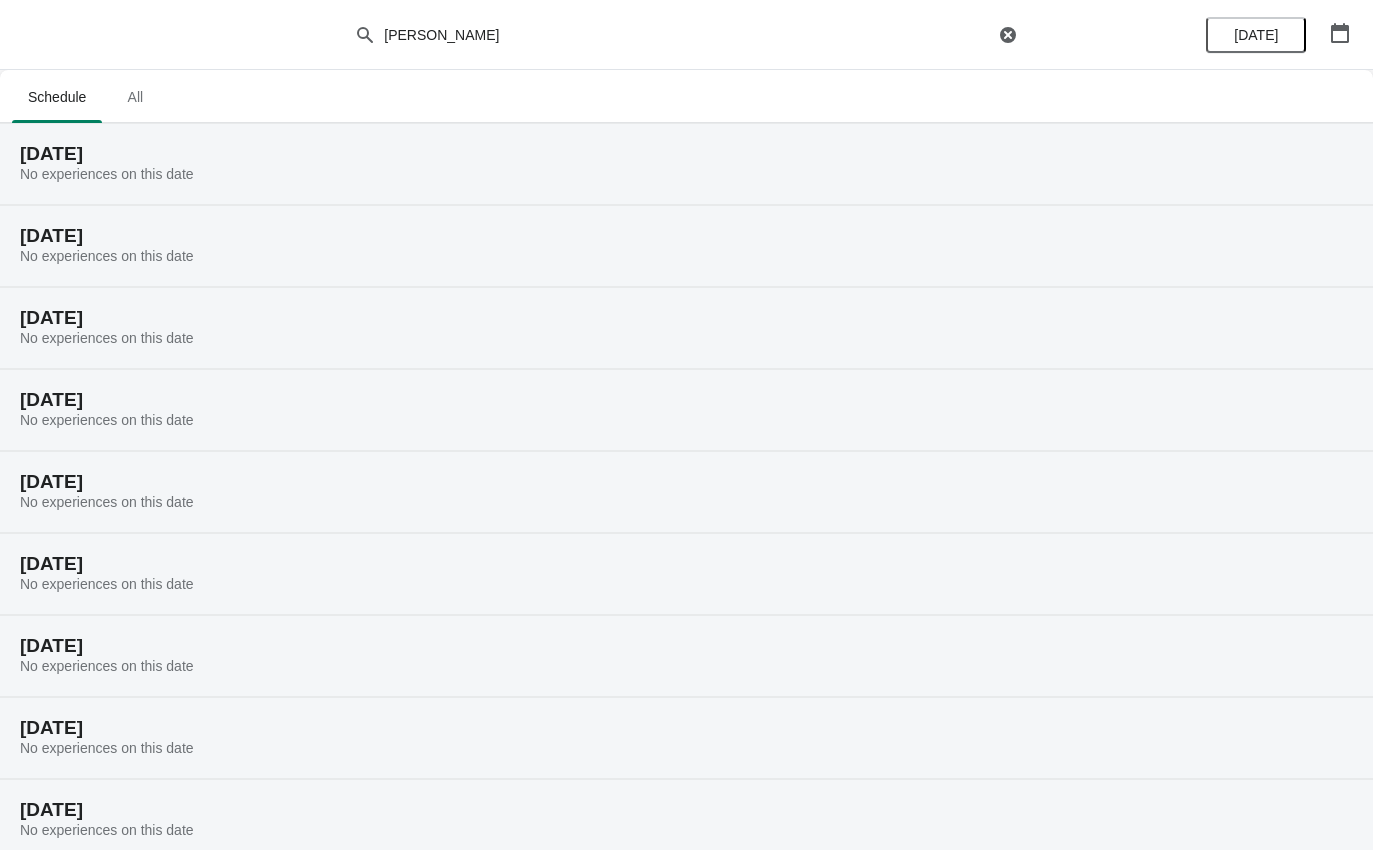 click 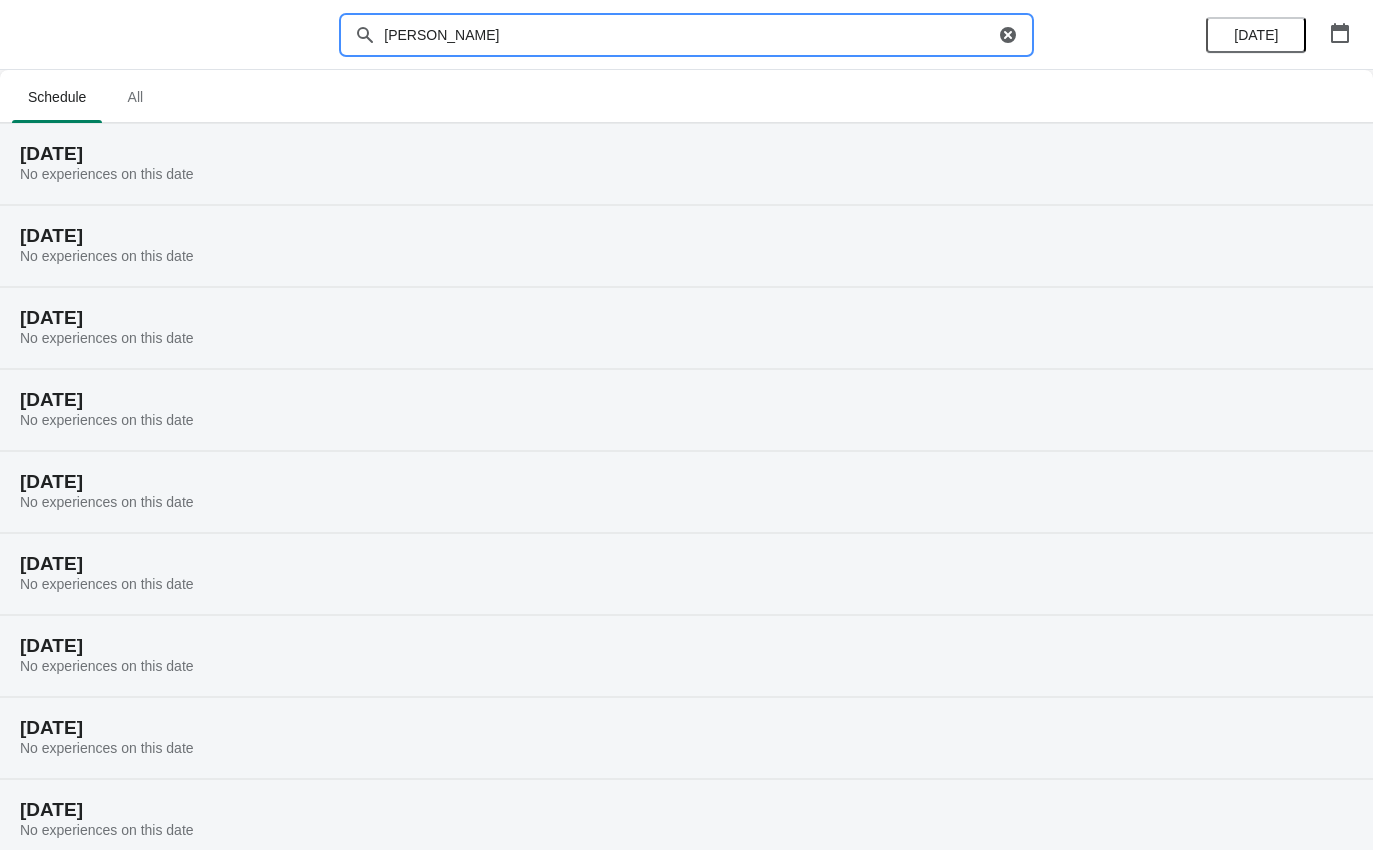 type 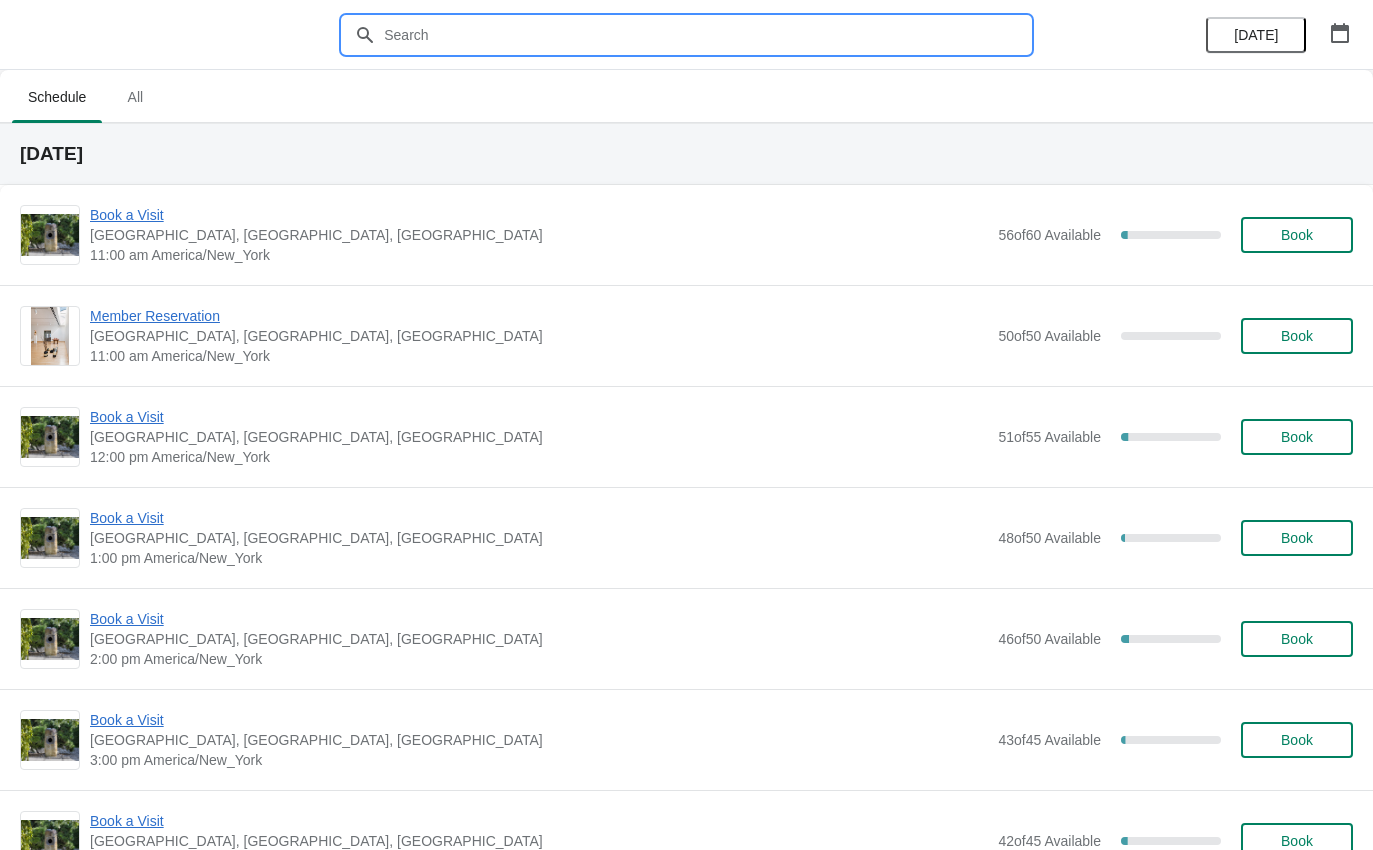 click on "Book a Visit" at bounding box center (539, 518) 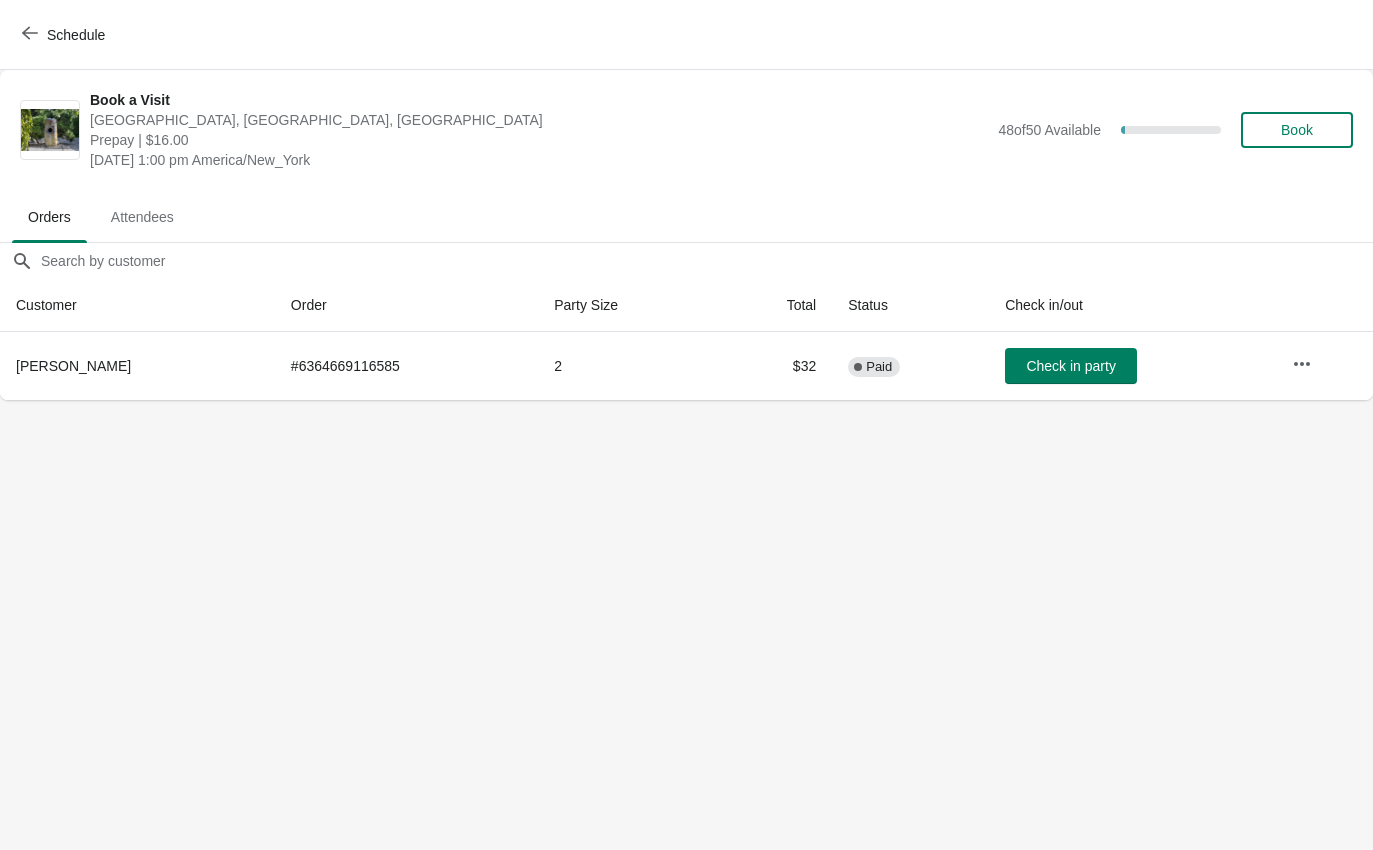 click 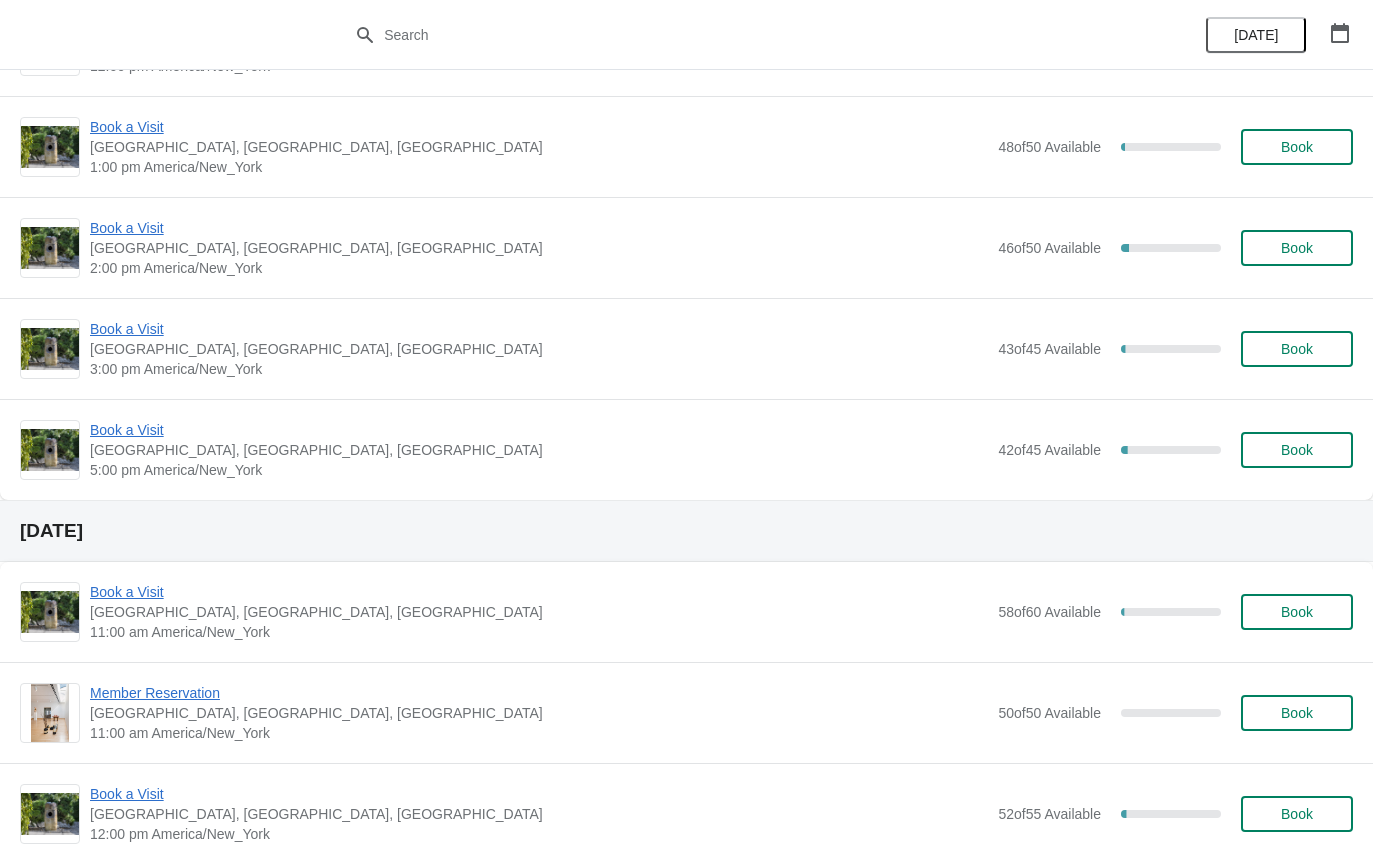 scroll, scrollTop: 400, scrollLeft: 0, axis: vertical 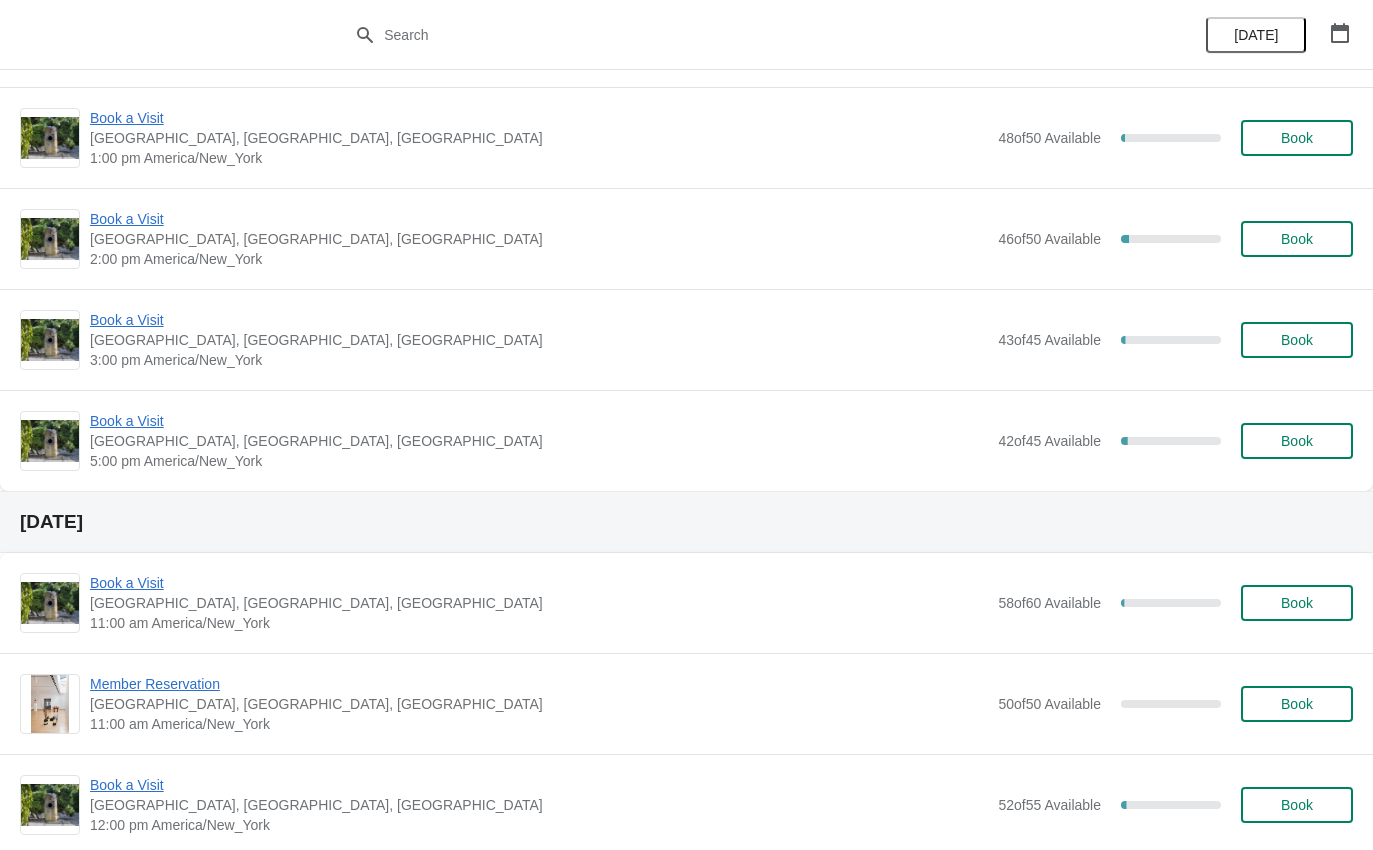 click on "Book a Visit" at bounding box center (539, 583) 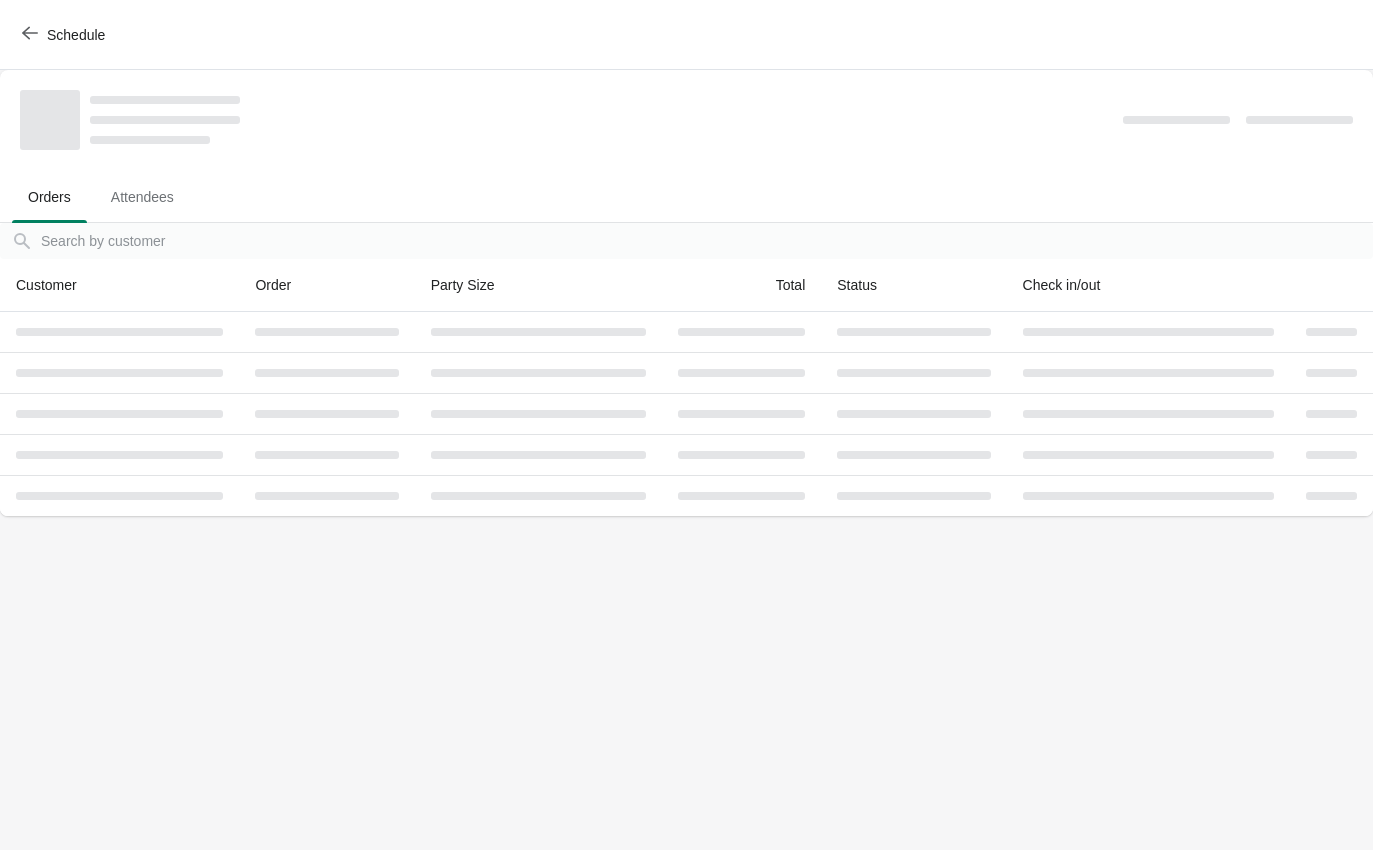 scroll, scrollTop: 0, scrollLeft: 0, axis: both 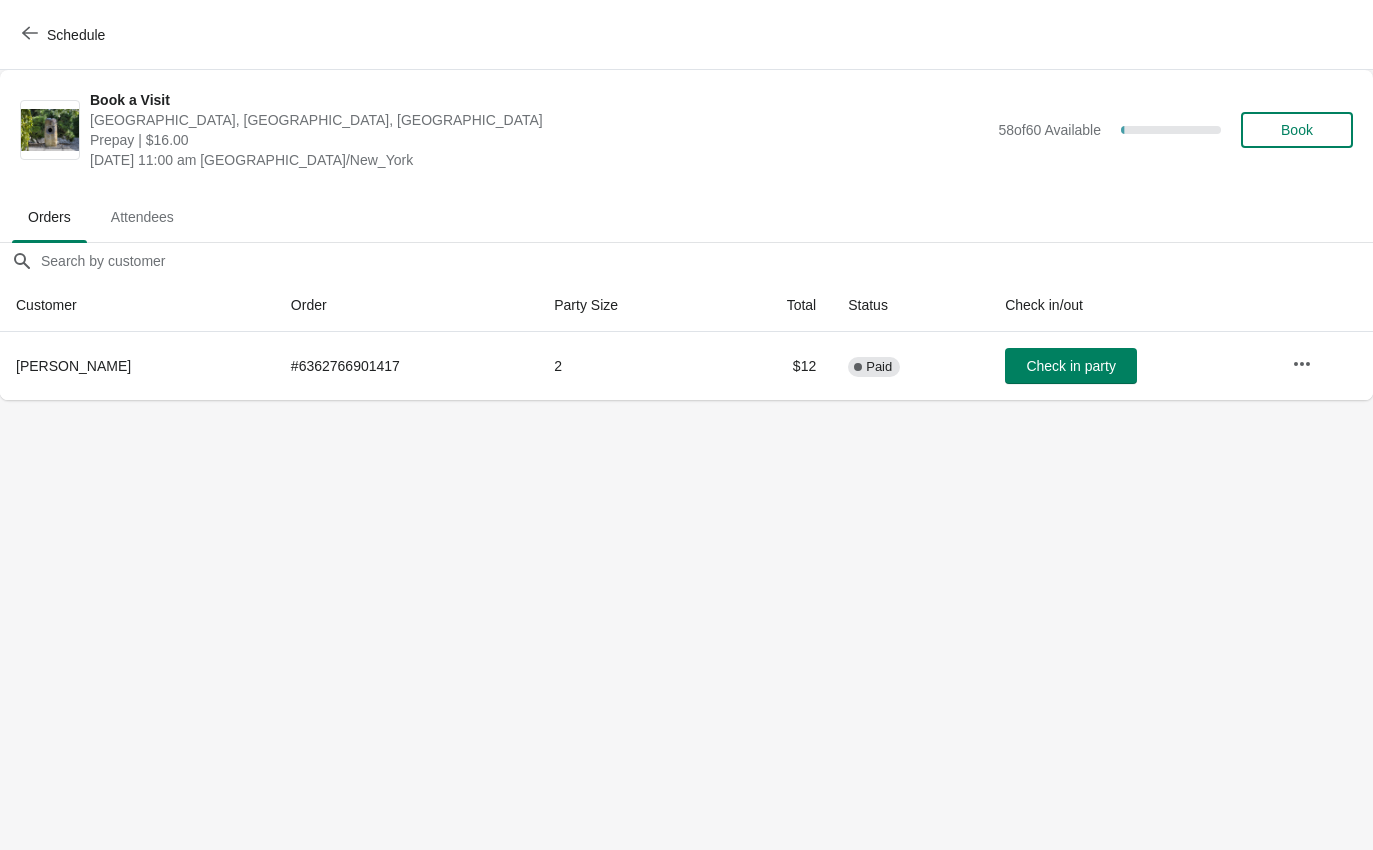 click on "Schedule" at bounding box center (65, 34) 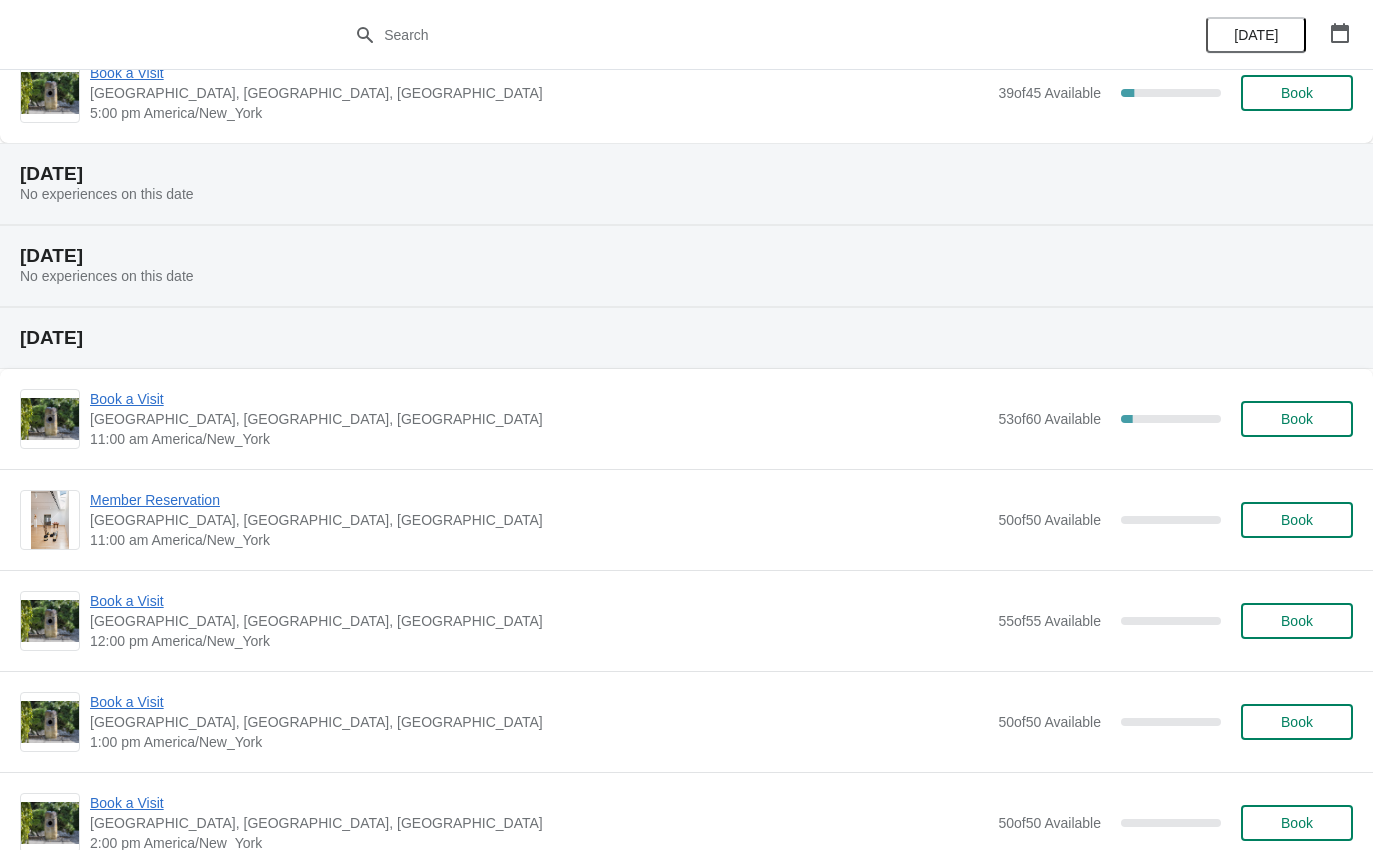 scroll, scrollTop: 1522, scrollLeft: 0, axis: vertical 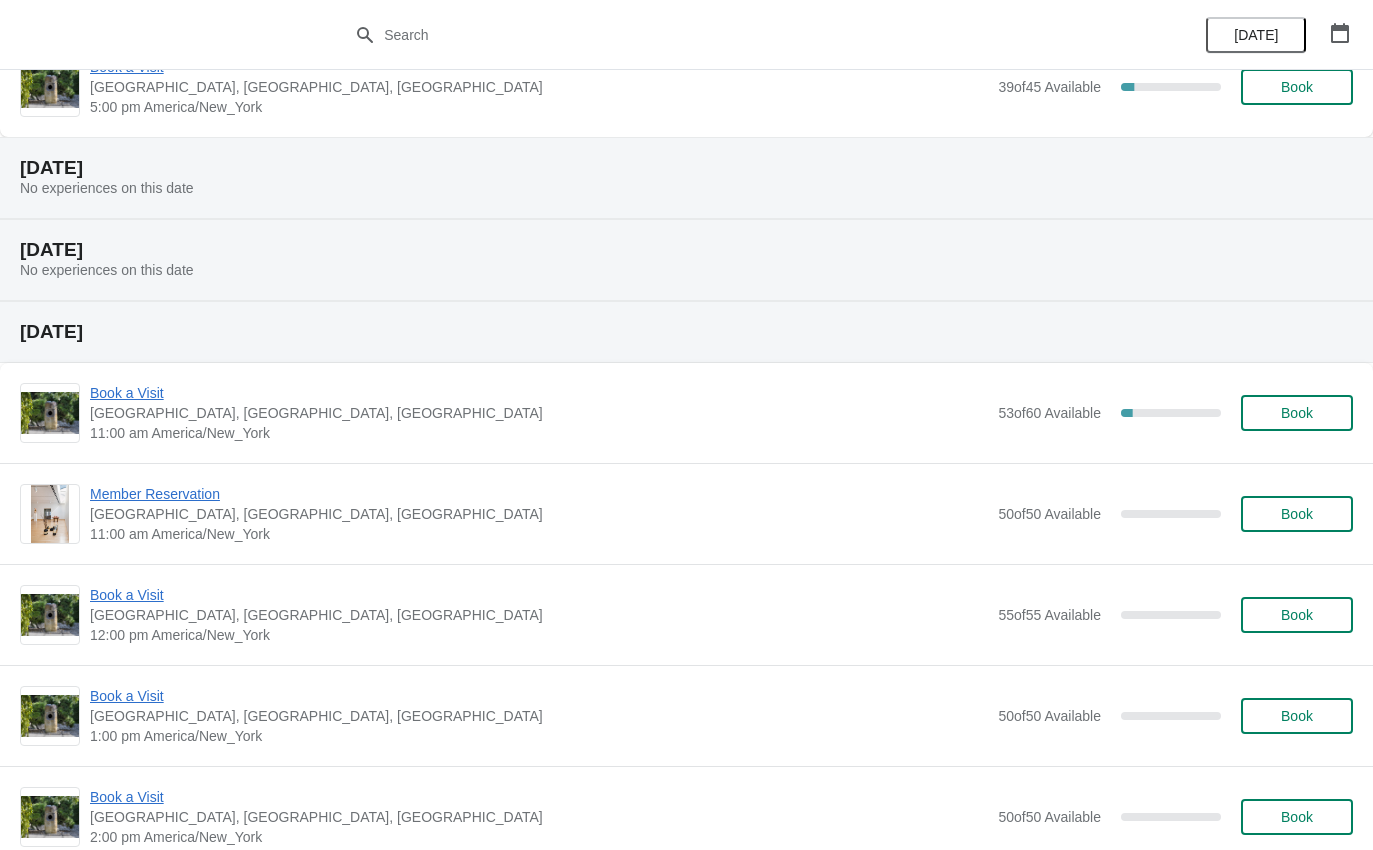 click on "Book a Visit" at bounding box center (539, 393) 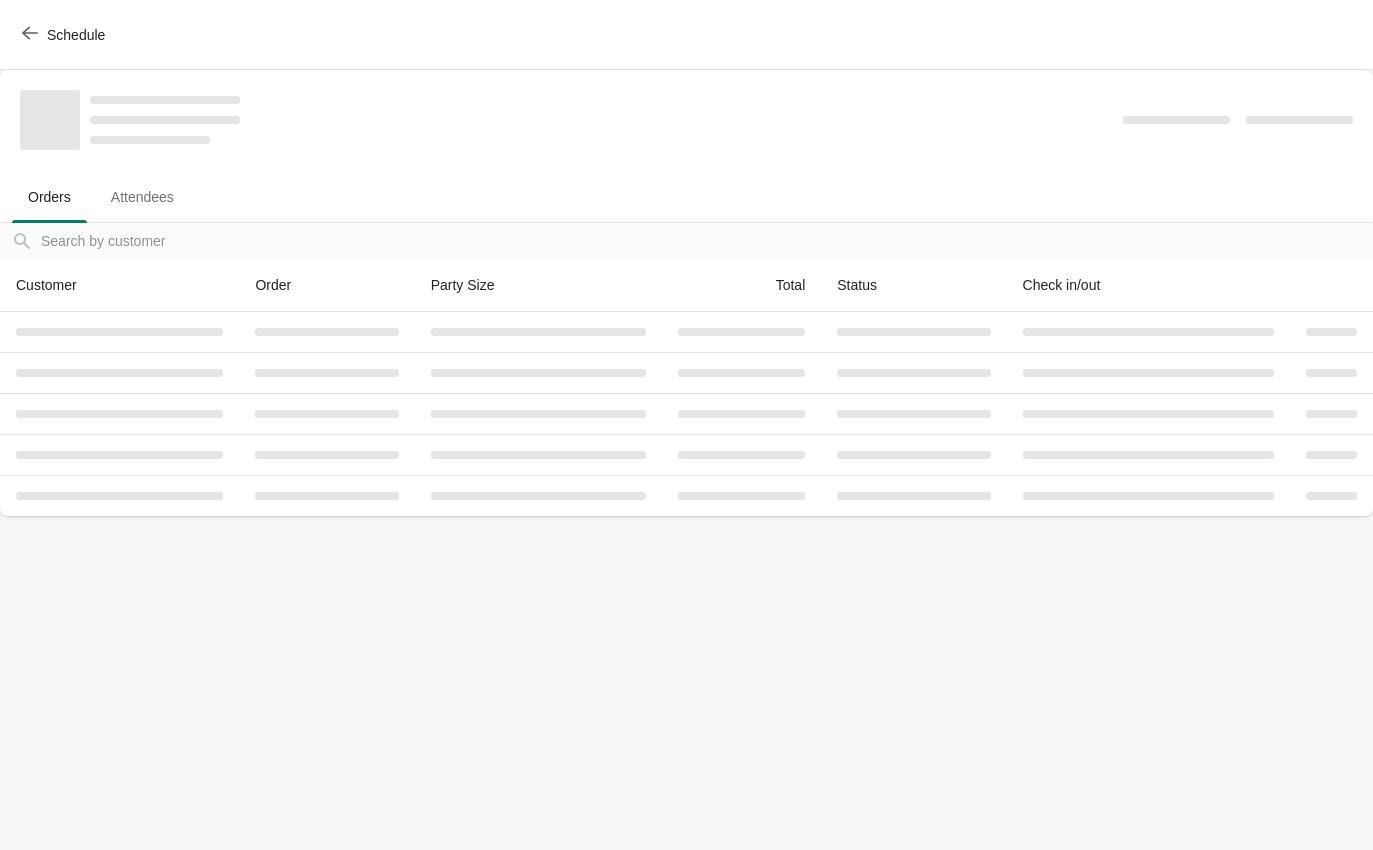 scroll, scrollTop: 0, scrollLeft: 0, axis: both 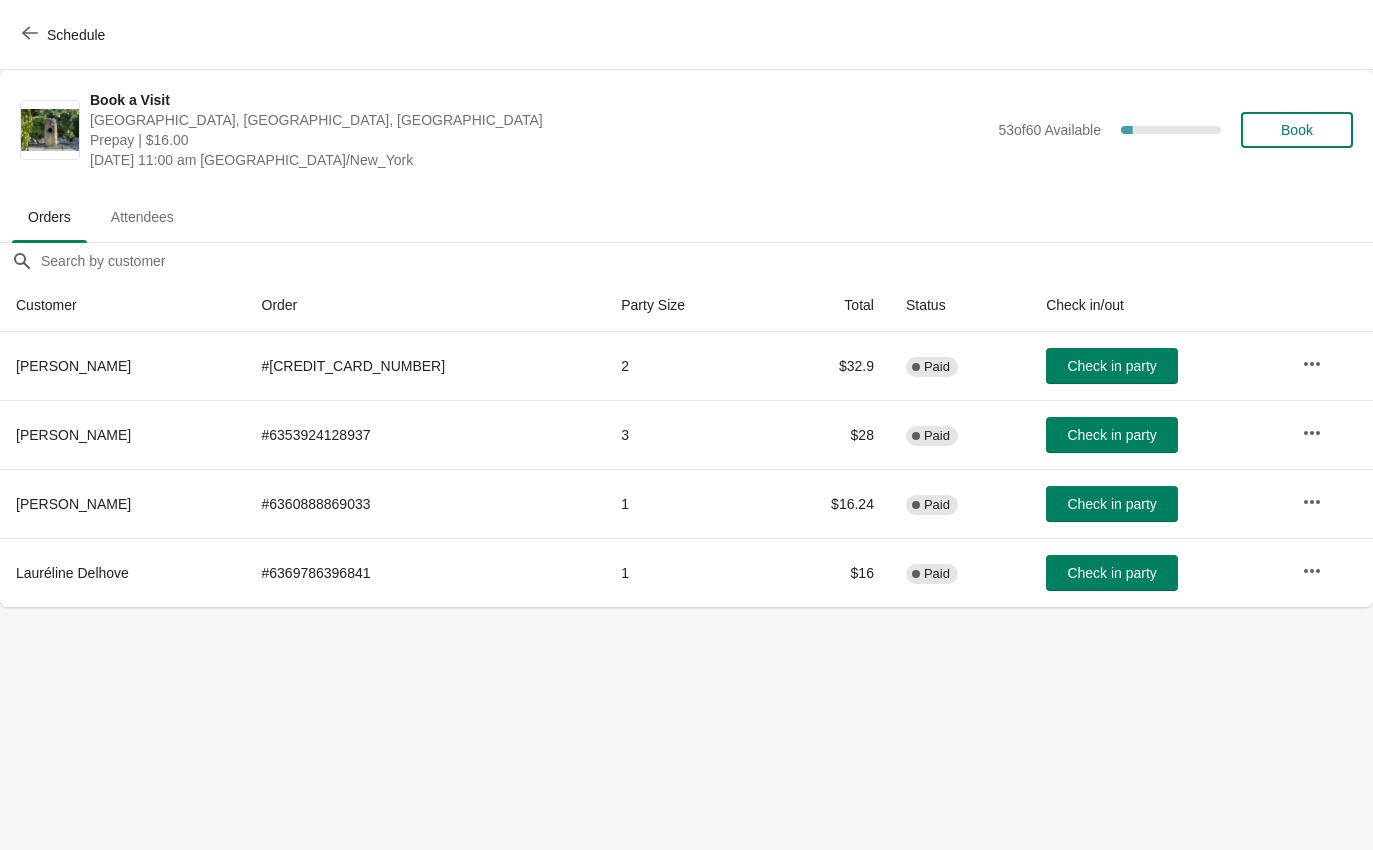 click on "Schedule" at bounding box center [65, 35] 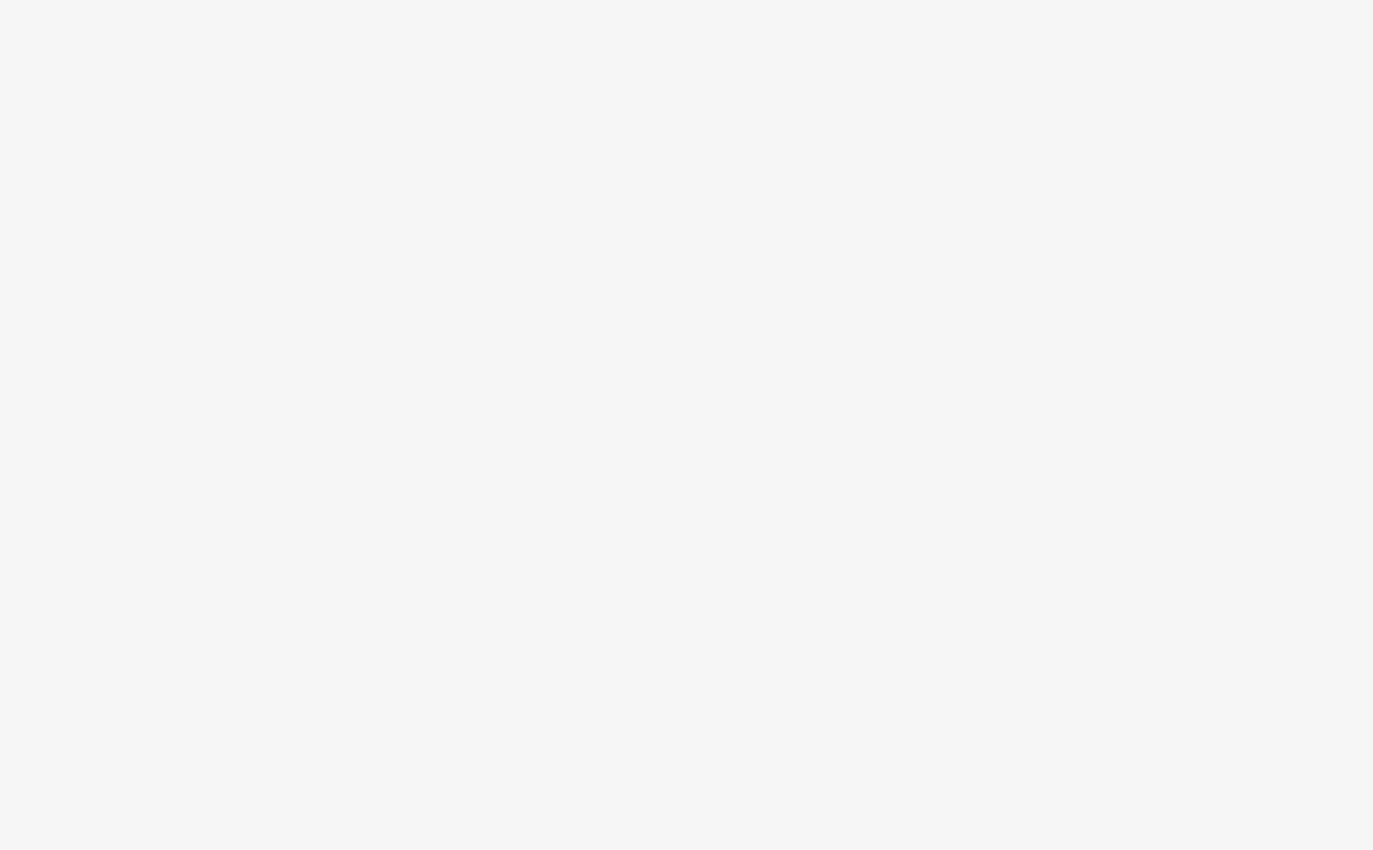 scroll, scrollTop: 0, scrollLeft: 0, axis: both 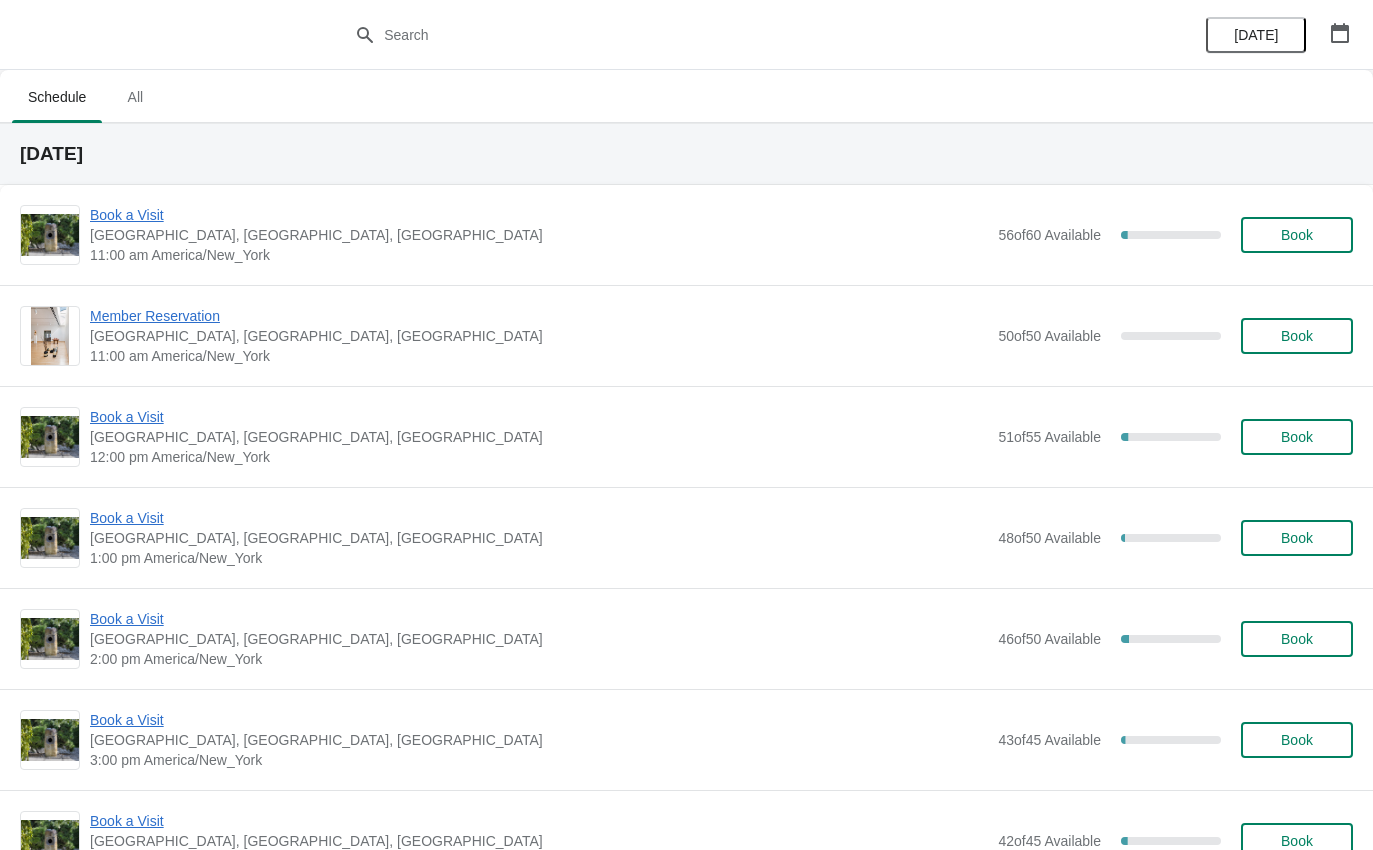 click on "Book a Visit" at bounding box center [539, 215] 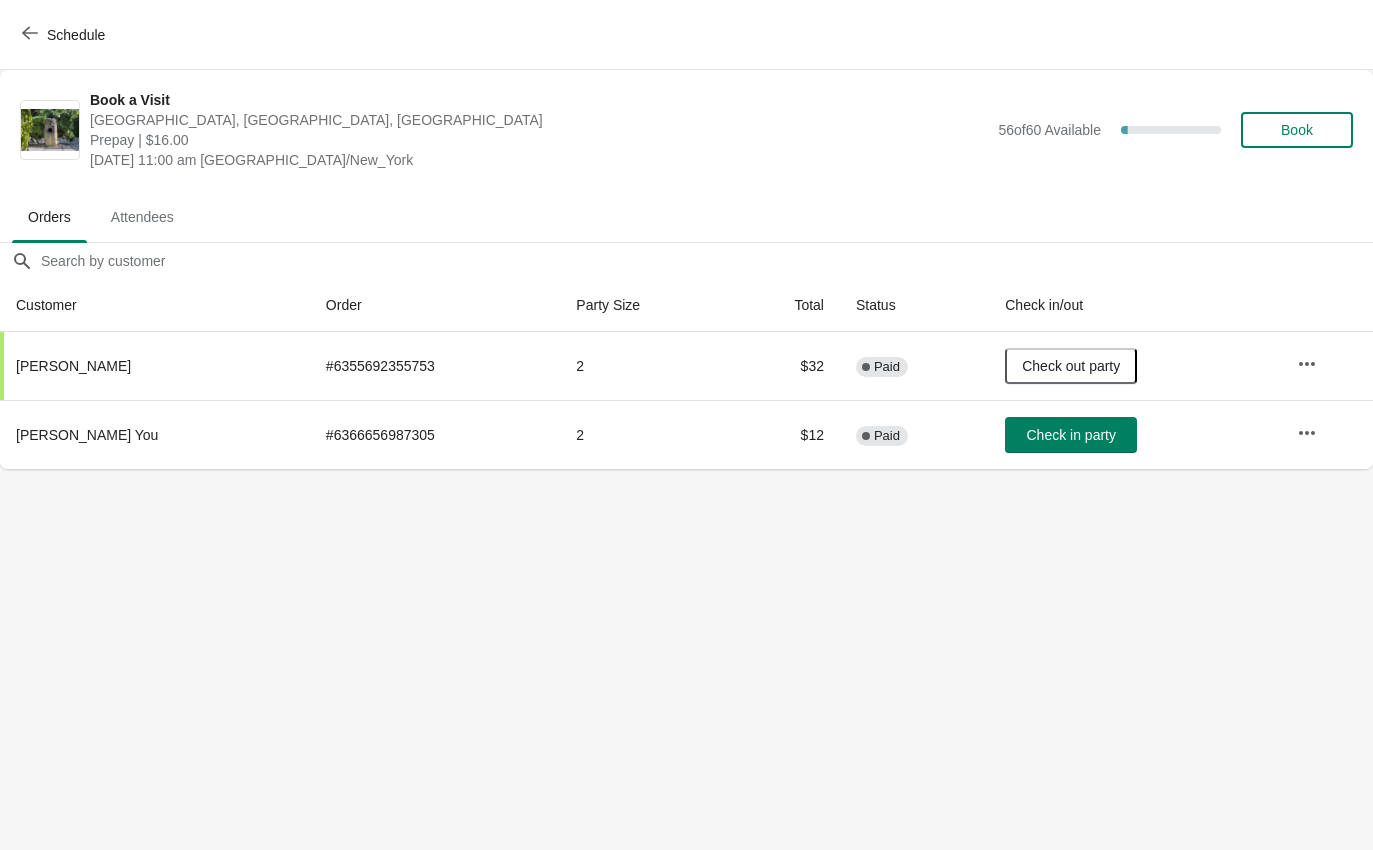 click on "Schedule" at bounding box center (65, 35) 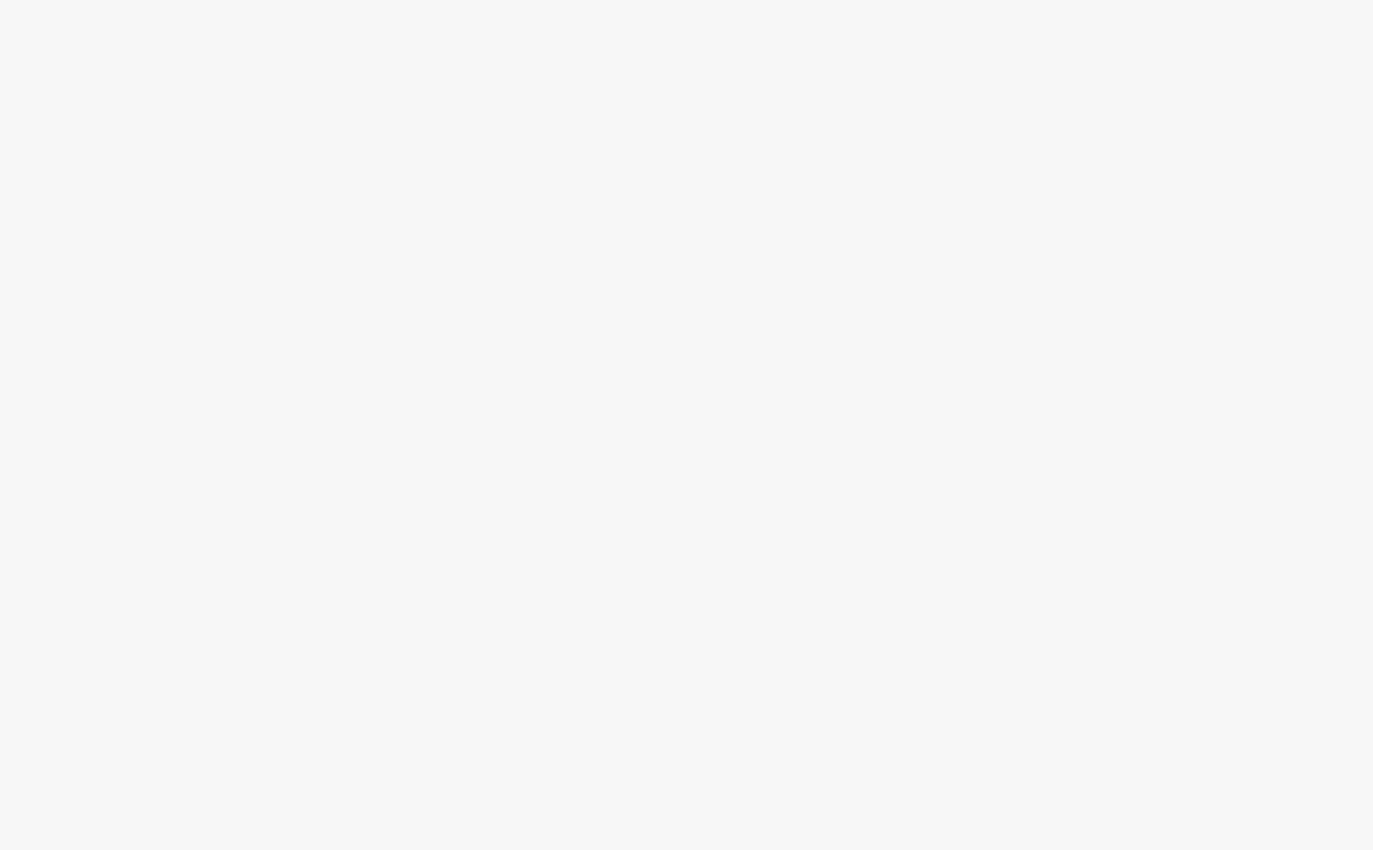 scroll, scrollTop: 0, scrollLeft: 0, axis: both 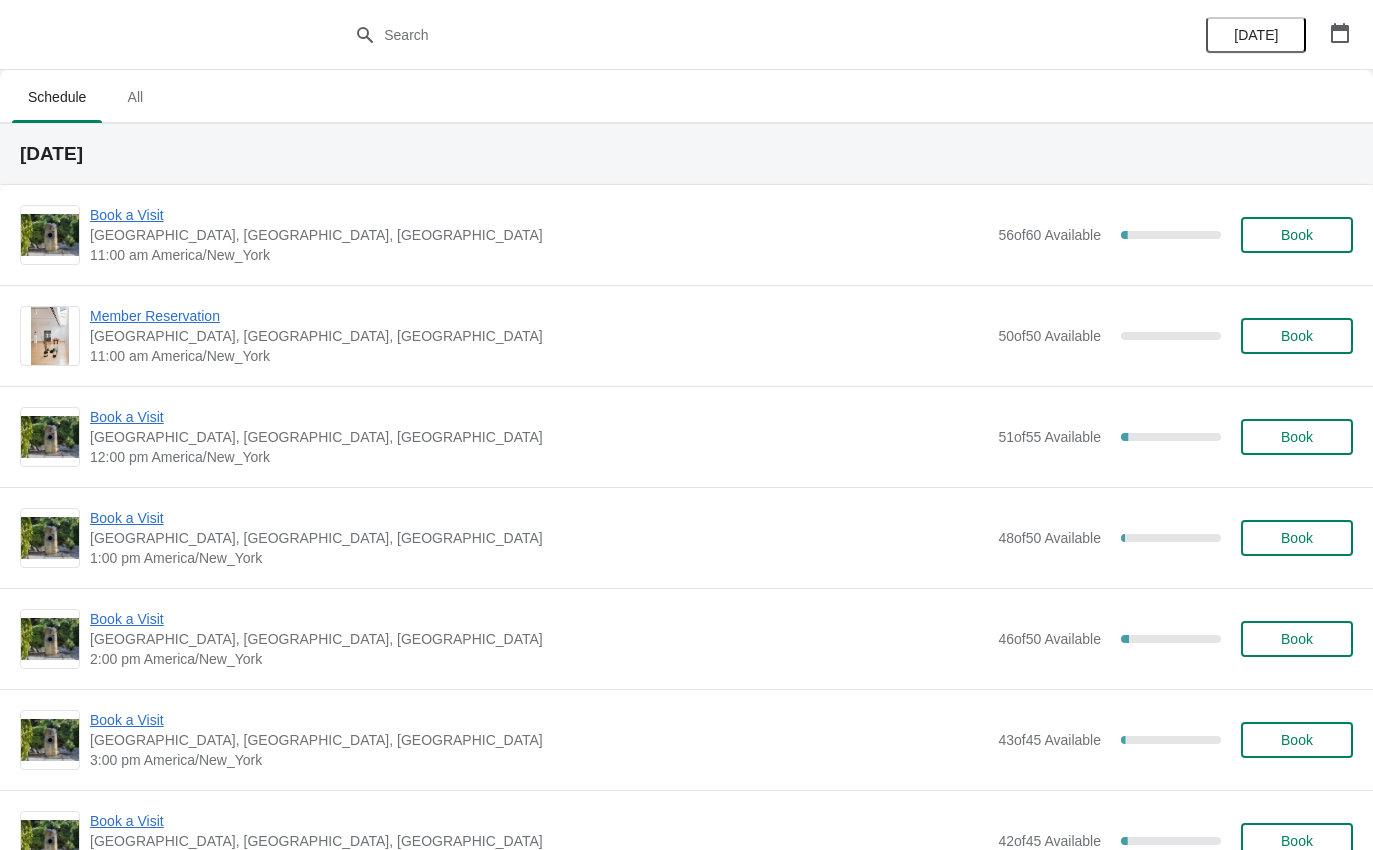 click on "[DATE]" at bounding box center [1256, 35] 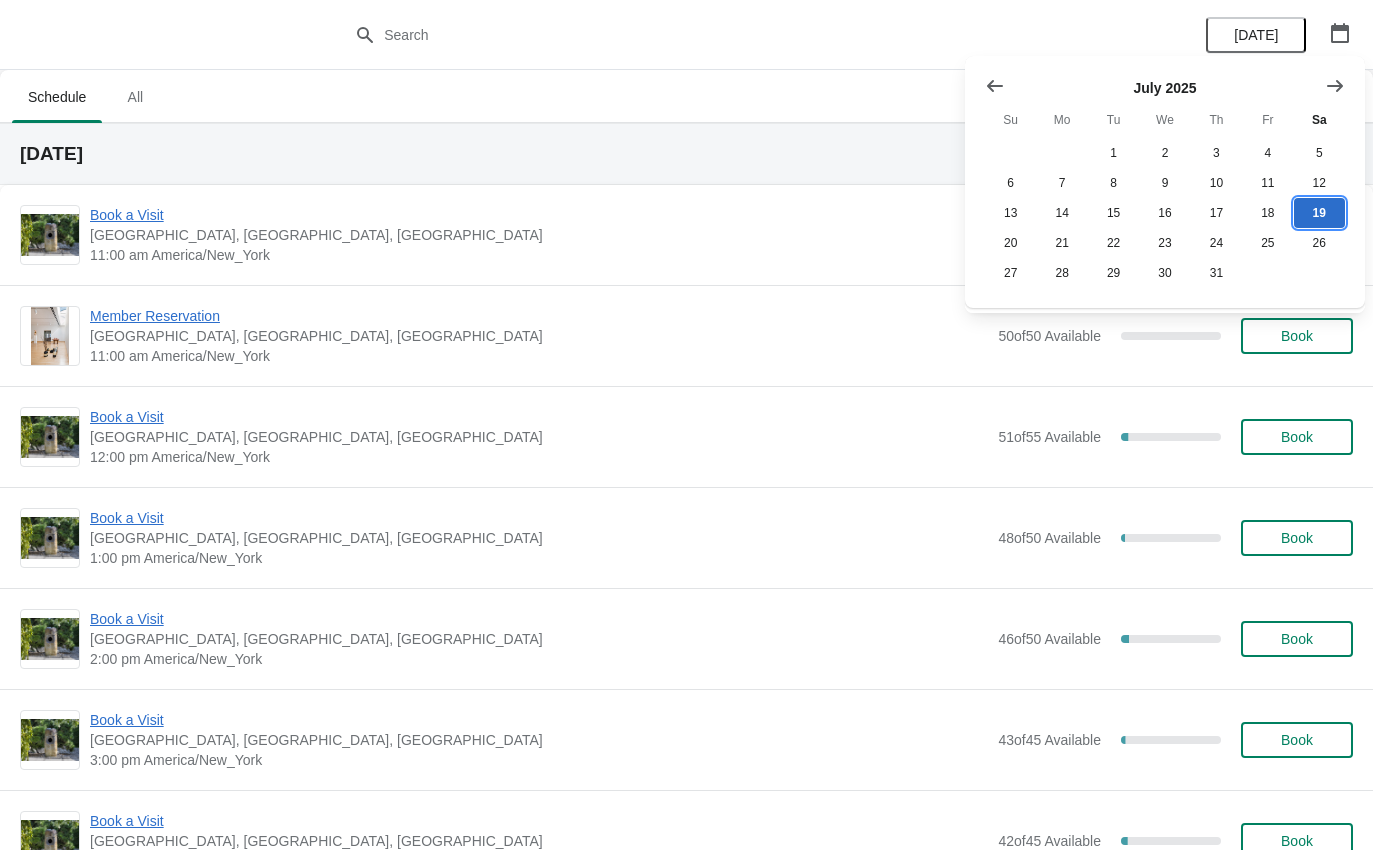 click on "19" at bounding box center [1319, 213] 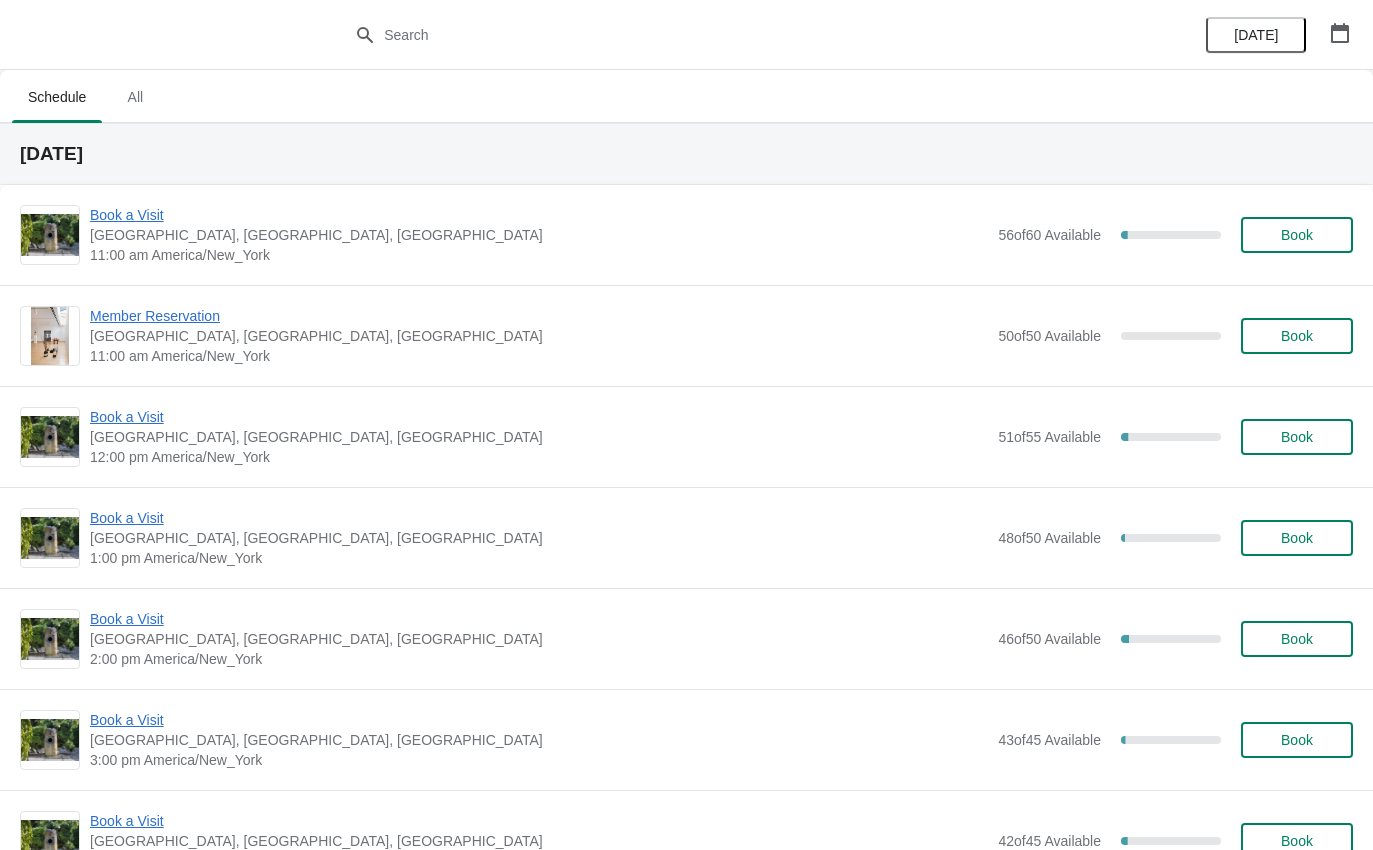 click on "Book" at bounding box center [1297, 235] 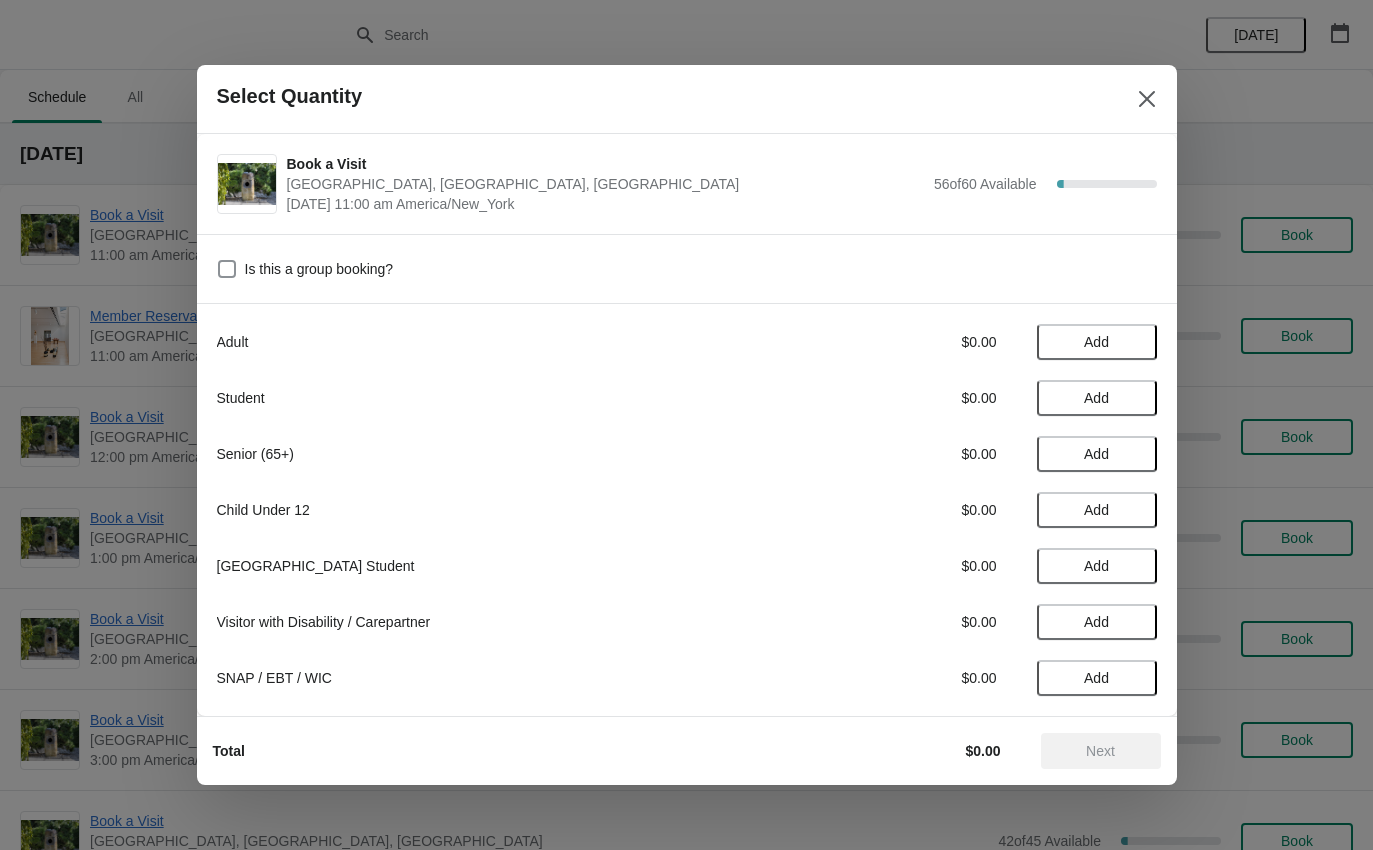 click 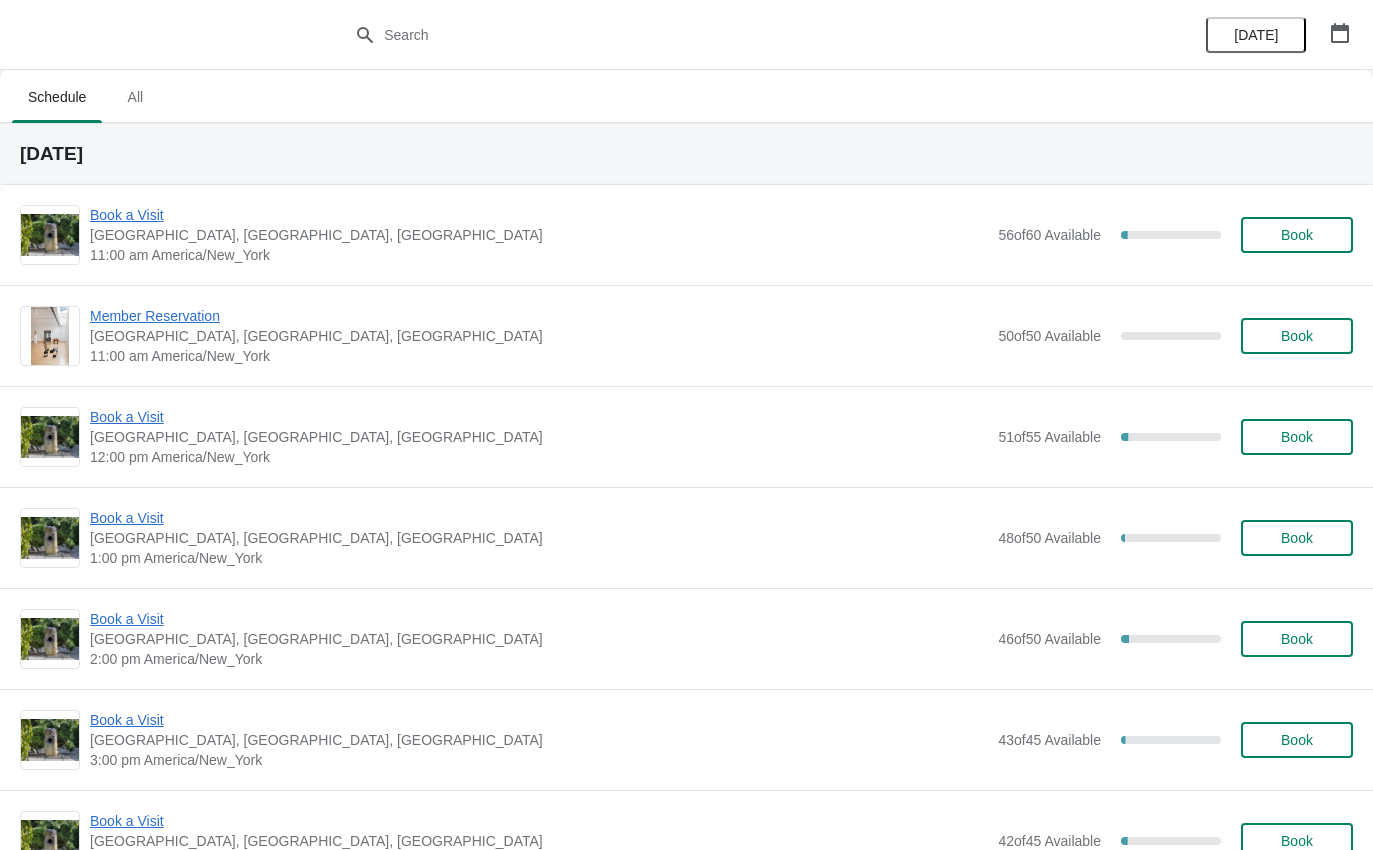 click on "Book a Visit" at bounding box center [539, 215] 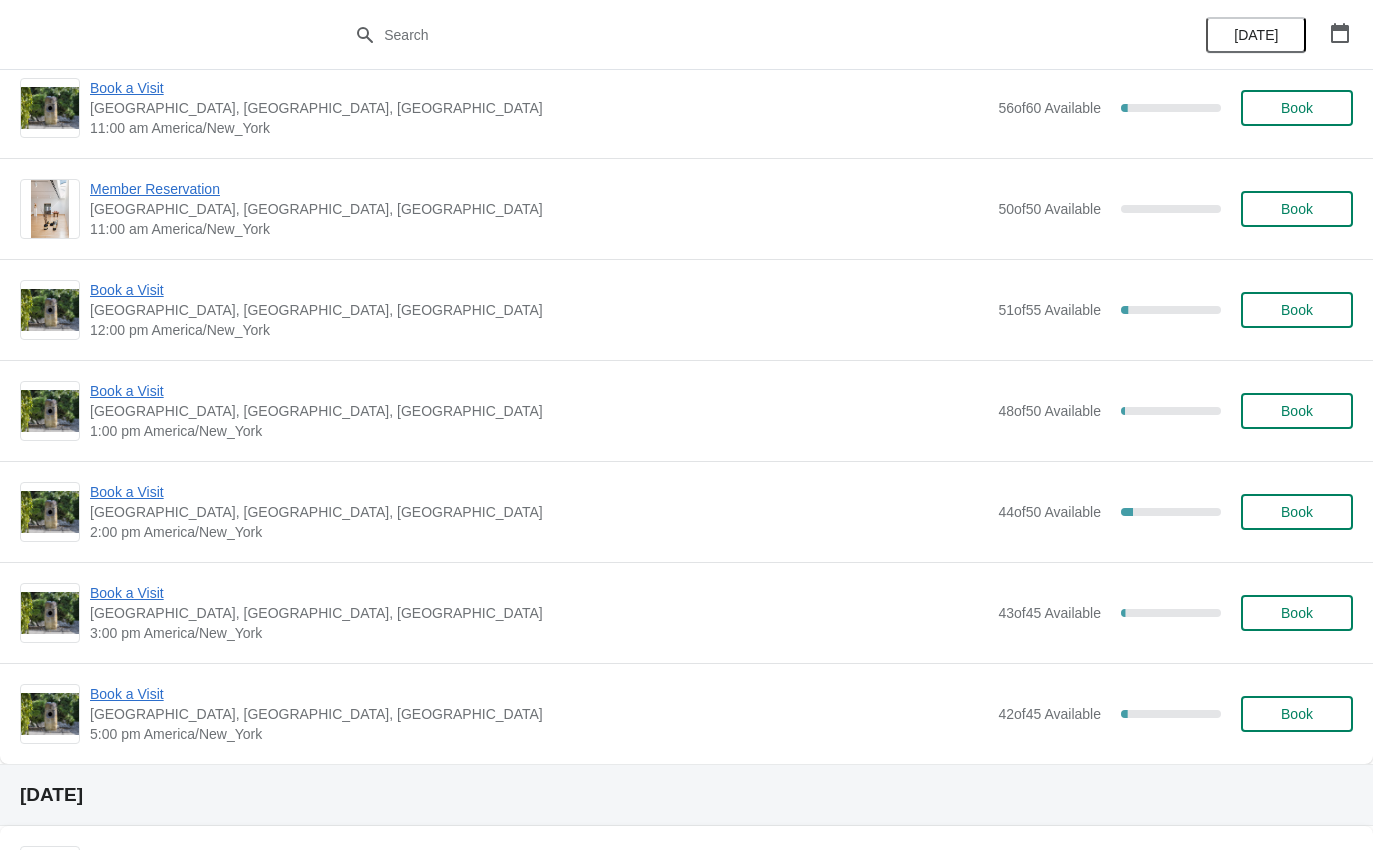 scroll, scrollTop: 126, scrollLeft: 0, axis: vertical 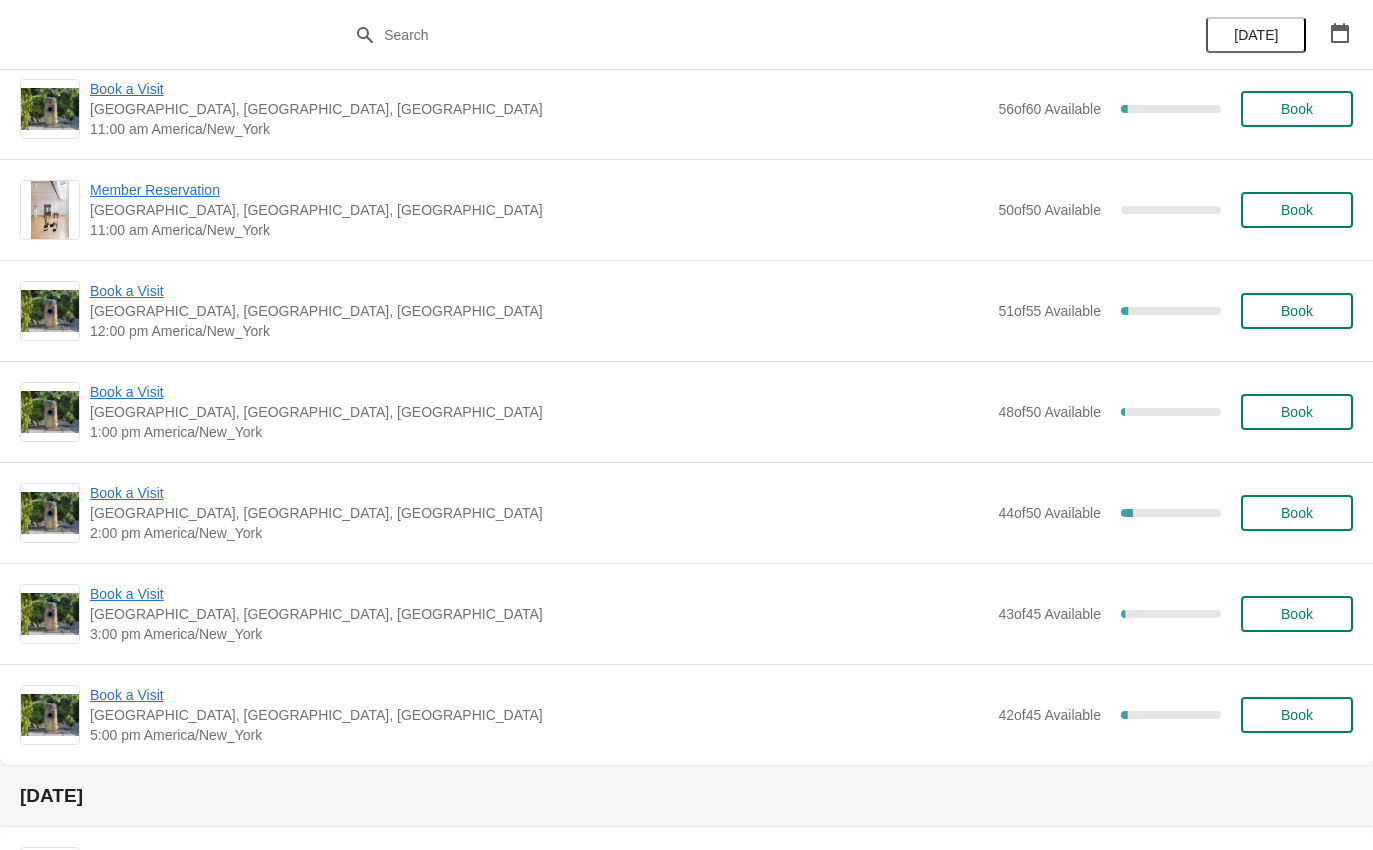 click on "Book a Visit" at bounding box center [539, 493] 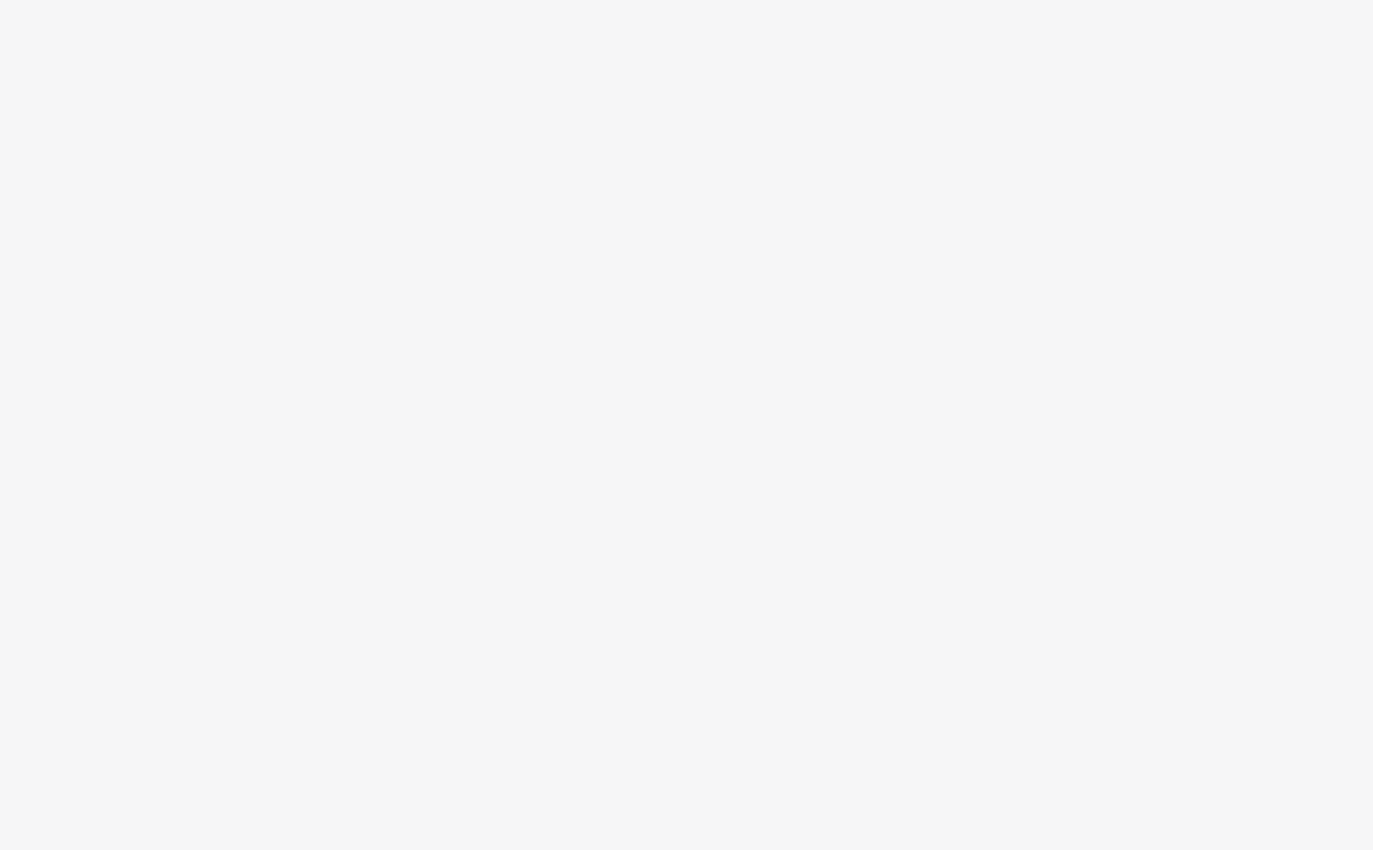 scroll, scrollTop: 0, scrollLeft: 0, axis: both 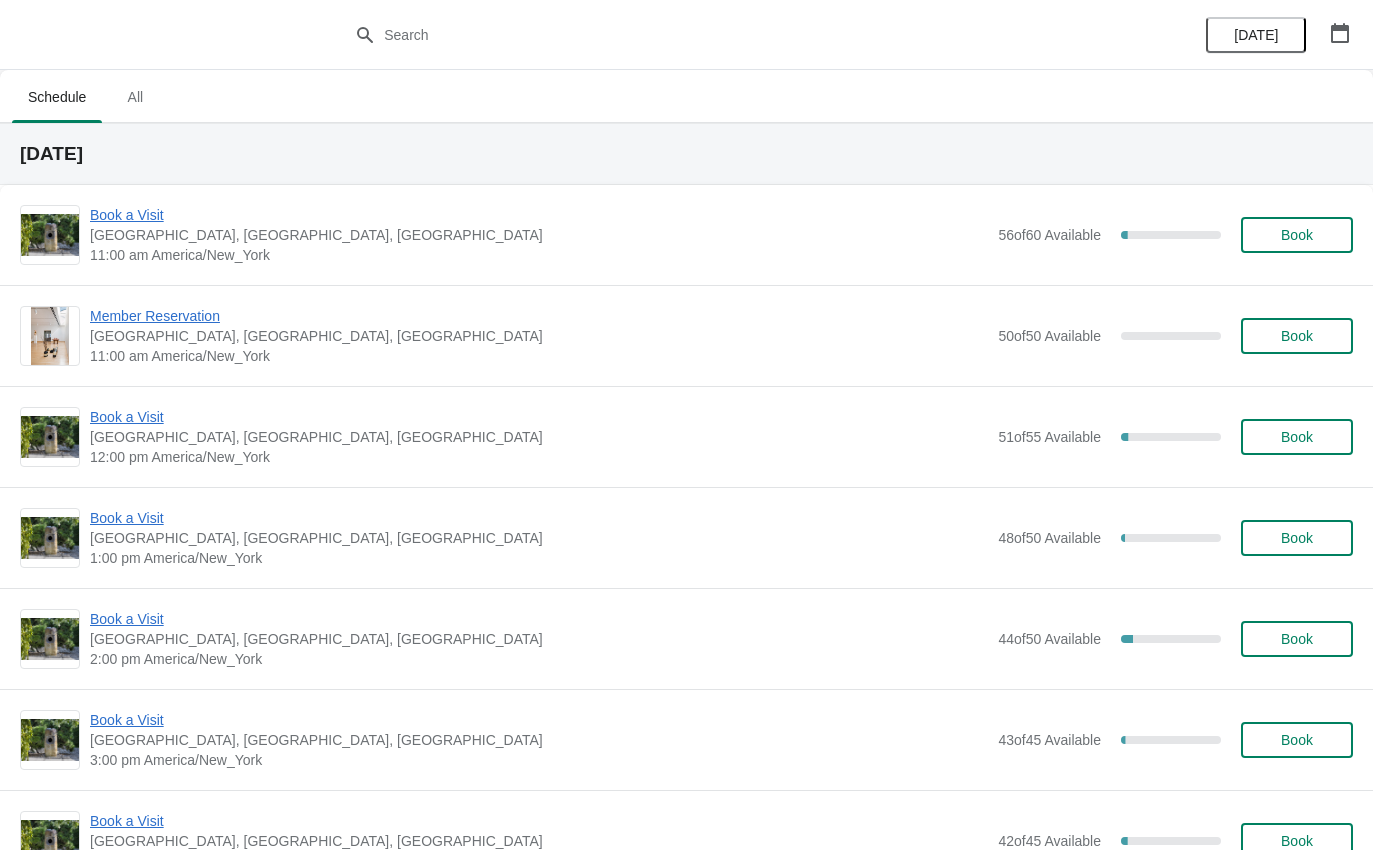click on "Book a Visit" at bounding box center [539, 215] 